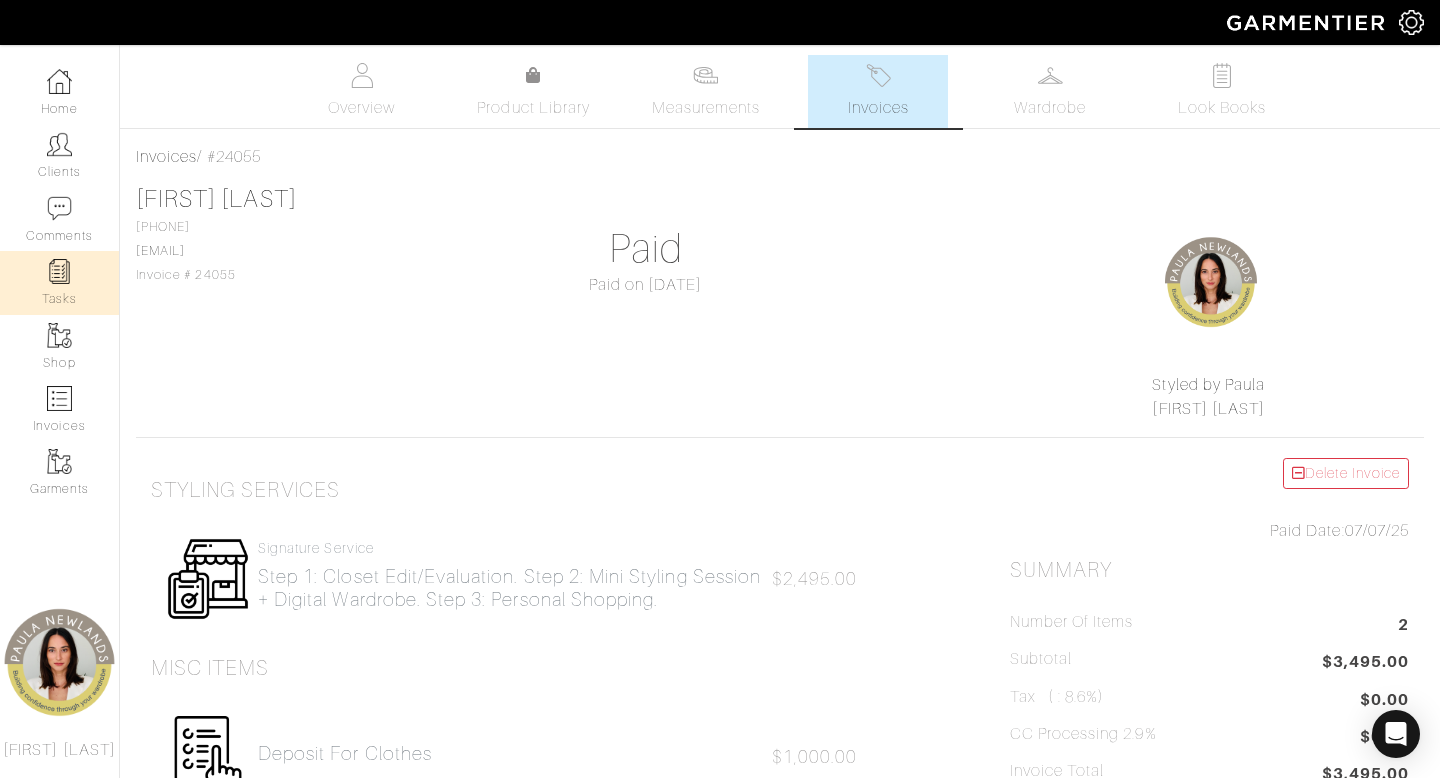 scroll, scrollTop: 0, scrollLeft: 0, axis: both 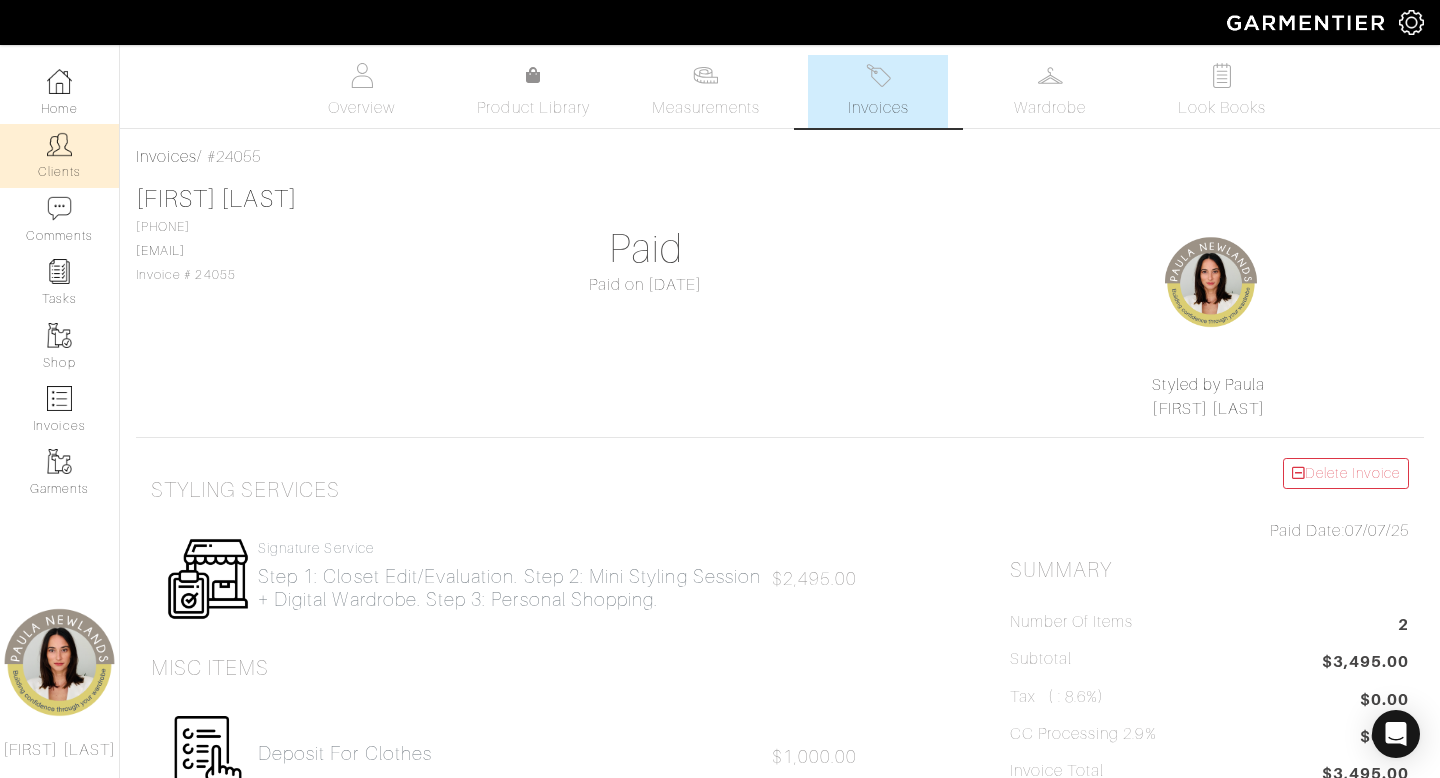 click on "Clients" at bounding box center (59, 155) 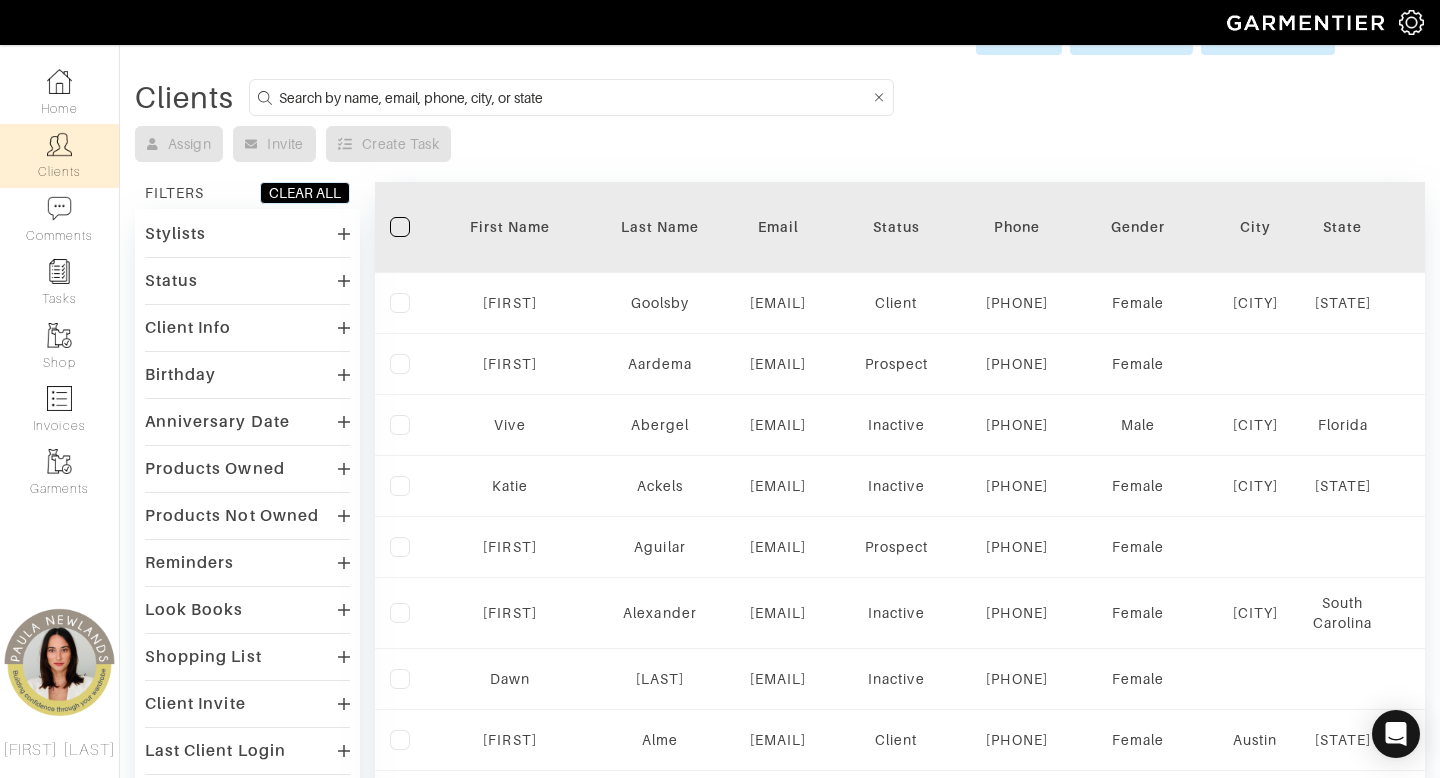 scroll, scrollTop: 57, scrollLeft: 0, axis: vertical 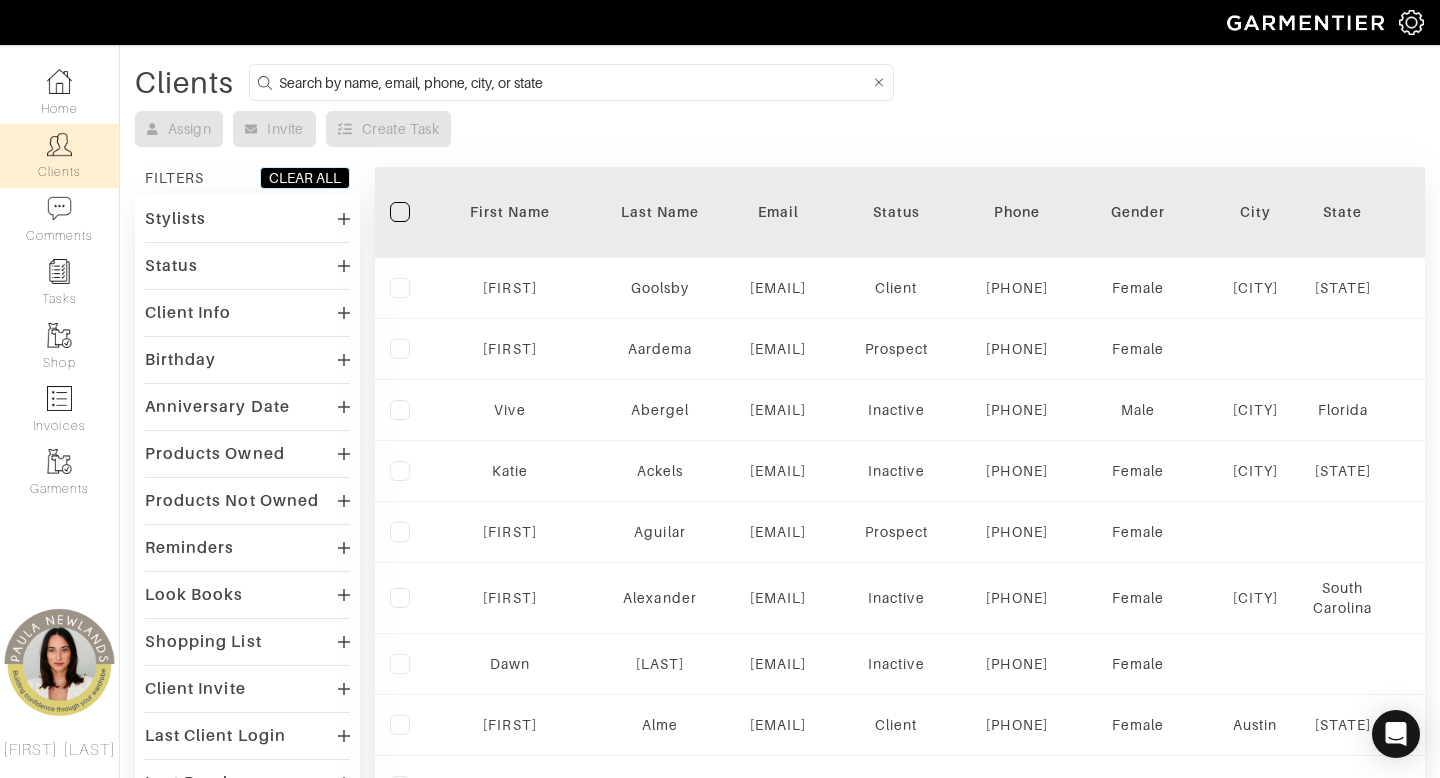 click at bounding box center [574, 82] 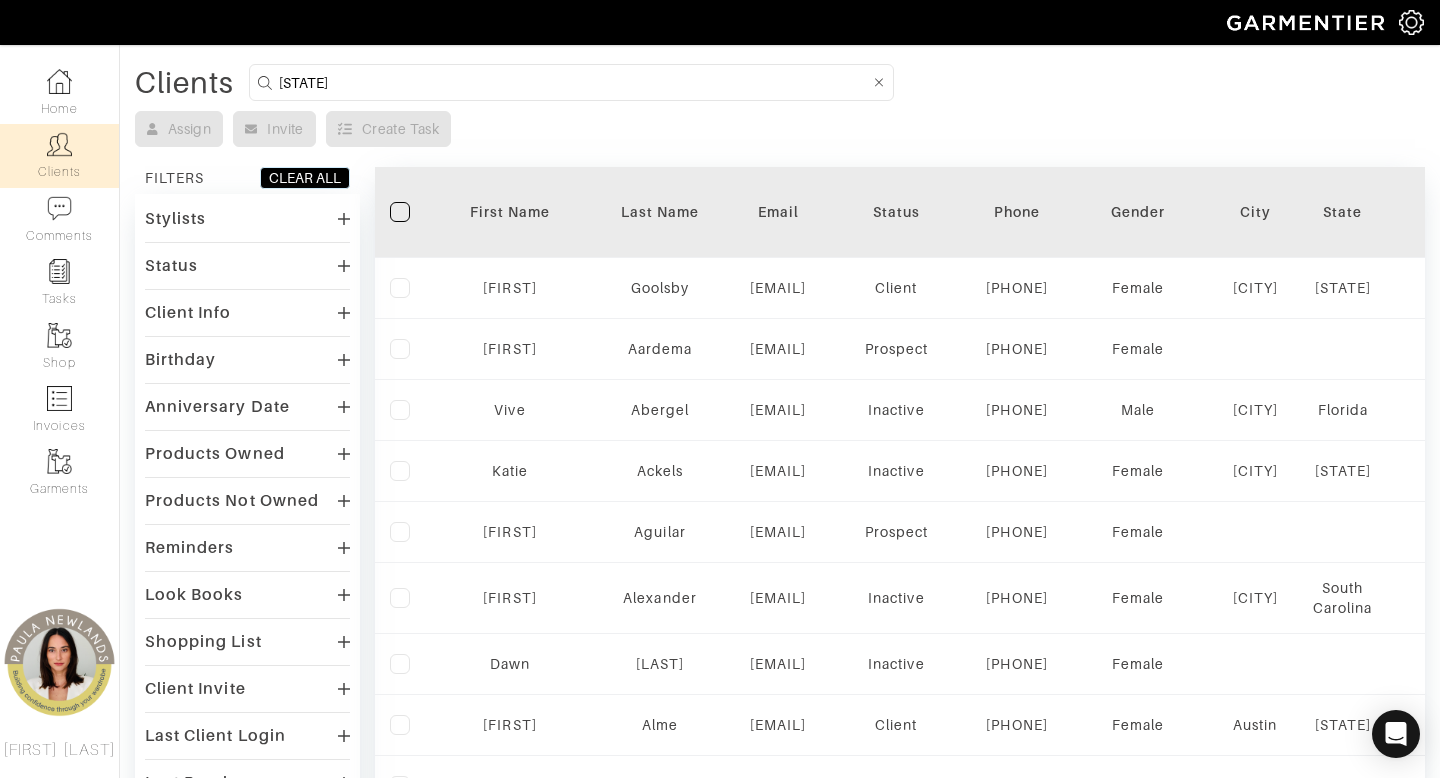 type on "[STATE]" 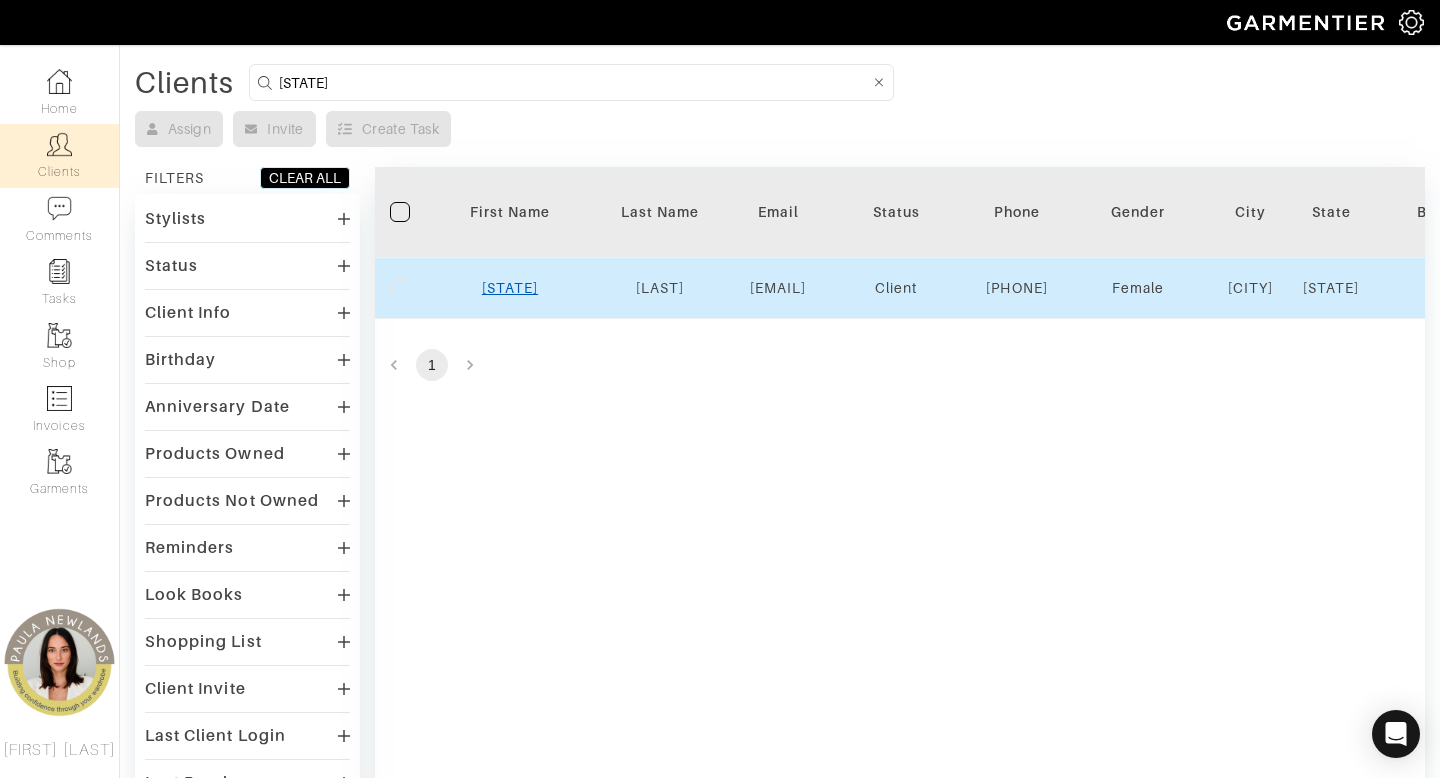 click on "Virginia" at bounding box center (510, 288) 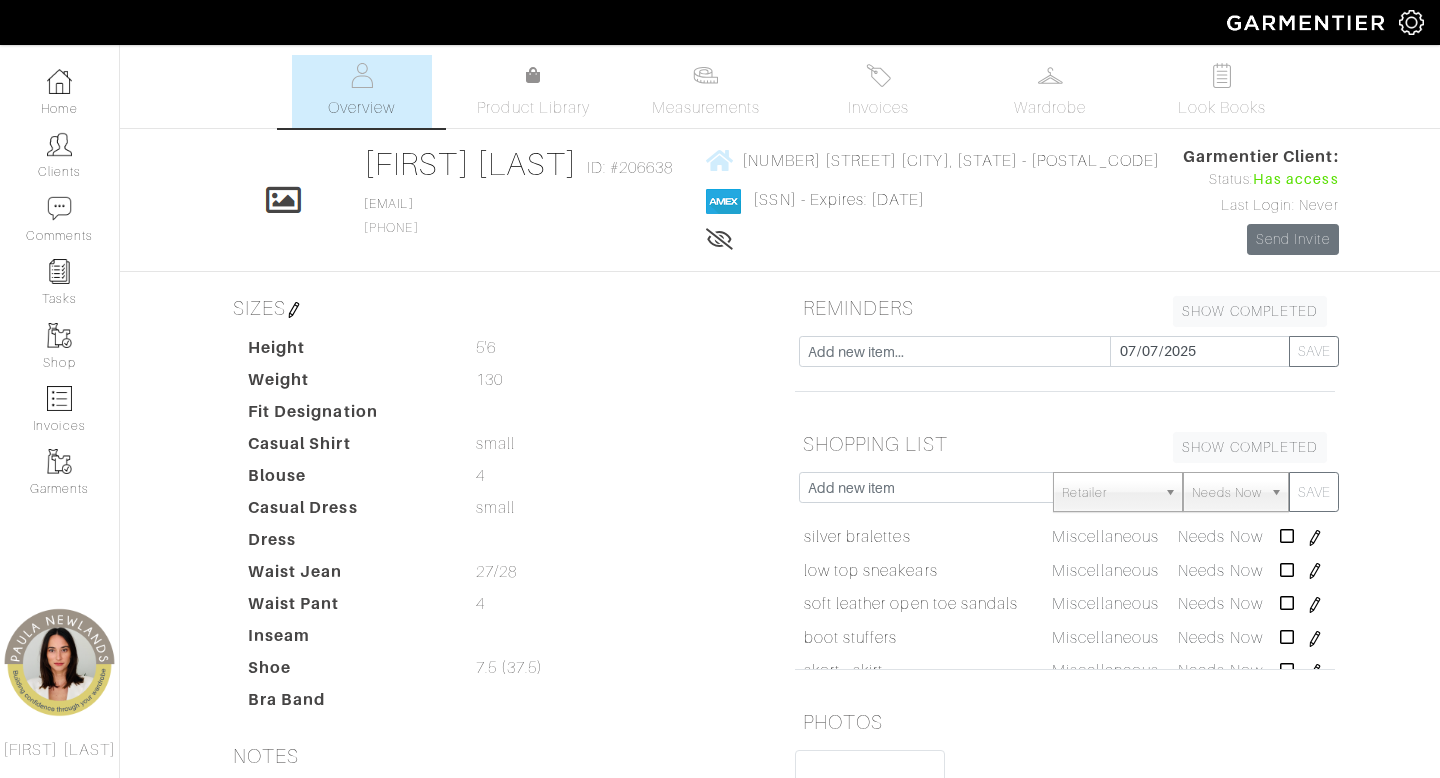 scroll, scrollTop: 0, scrollLeft: 0, axis: both 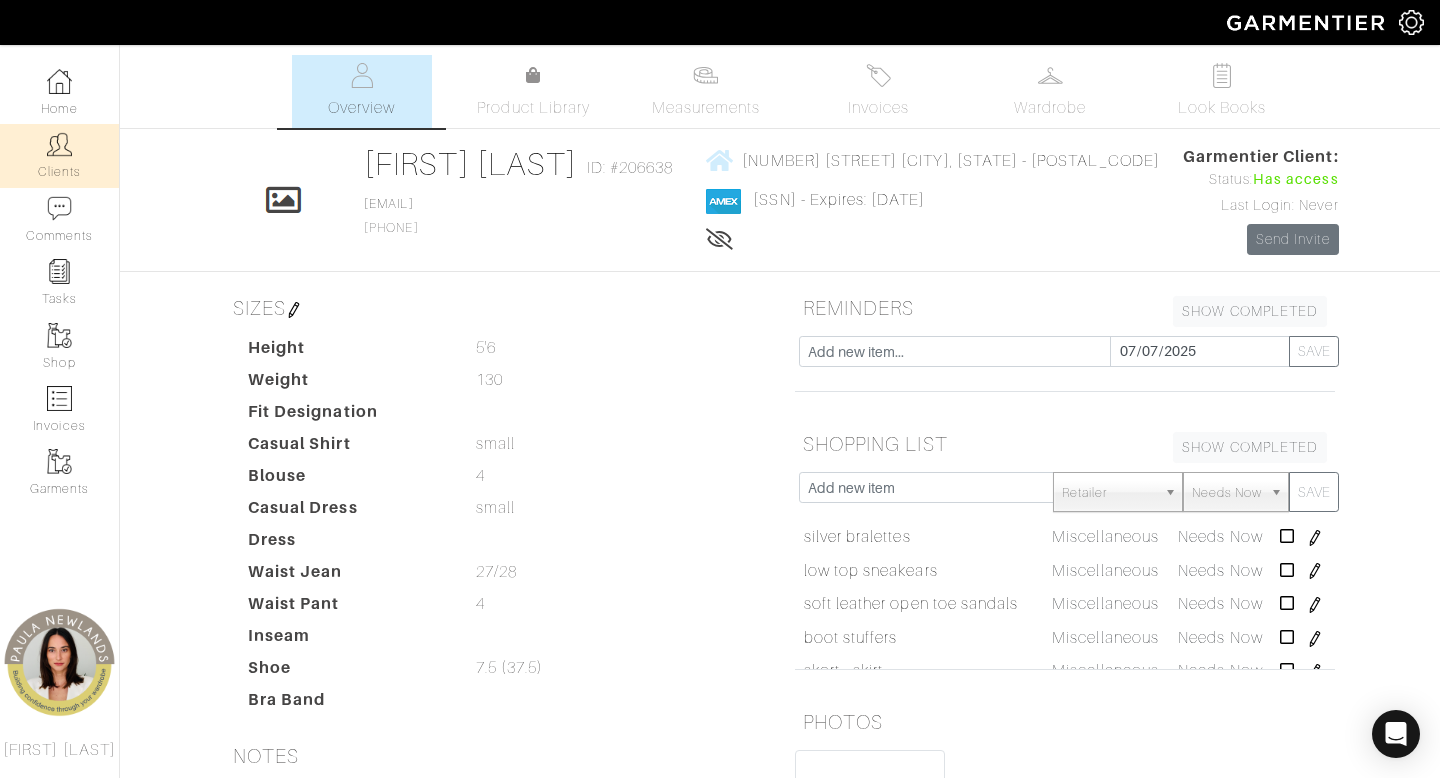 click at bounding box center (59, 144) 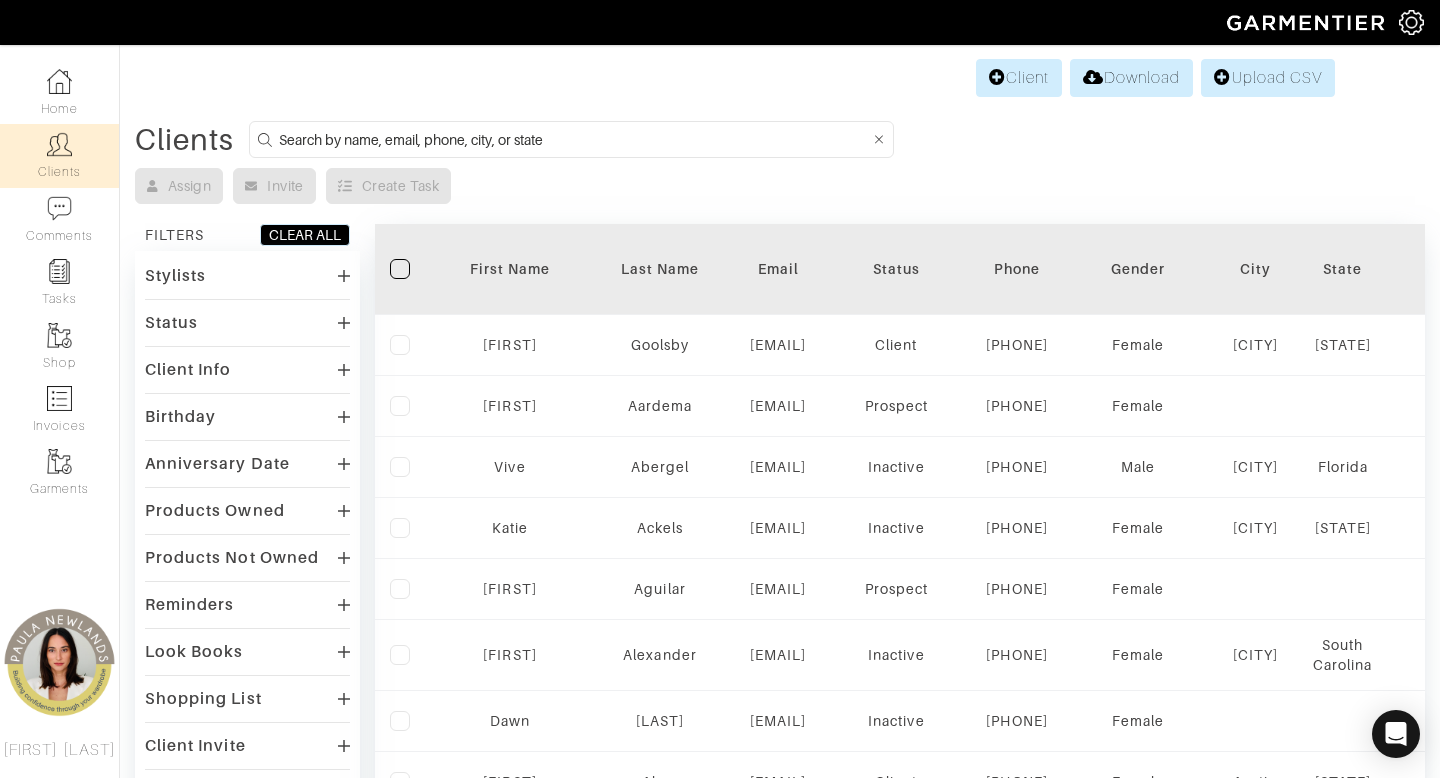 click at bounding box center (574, 139) 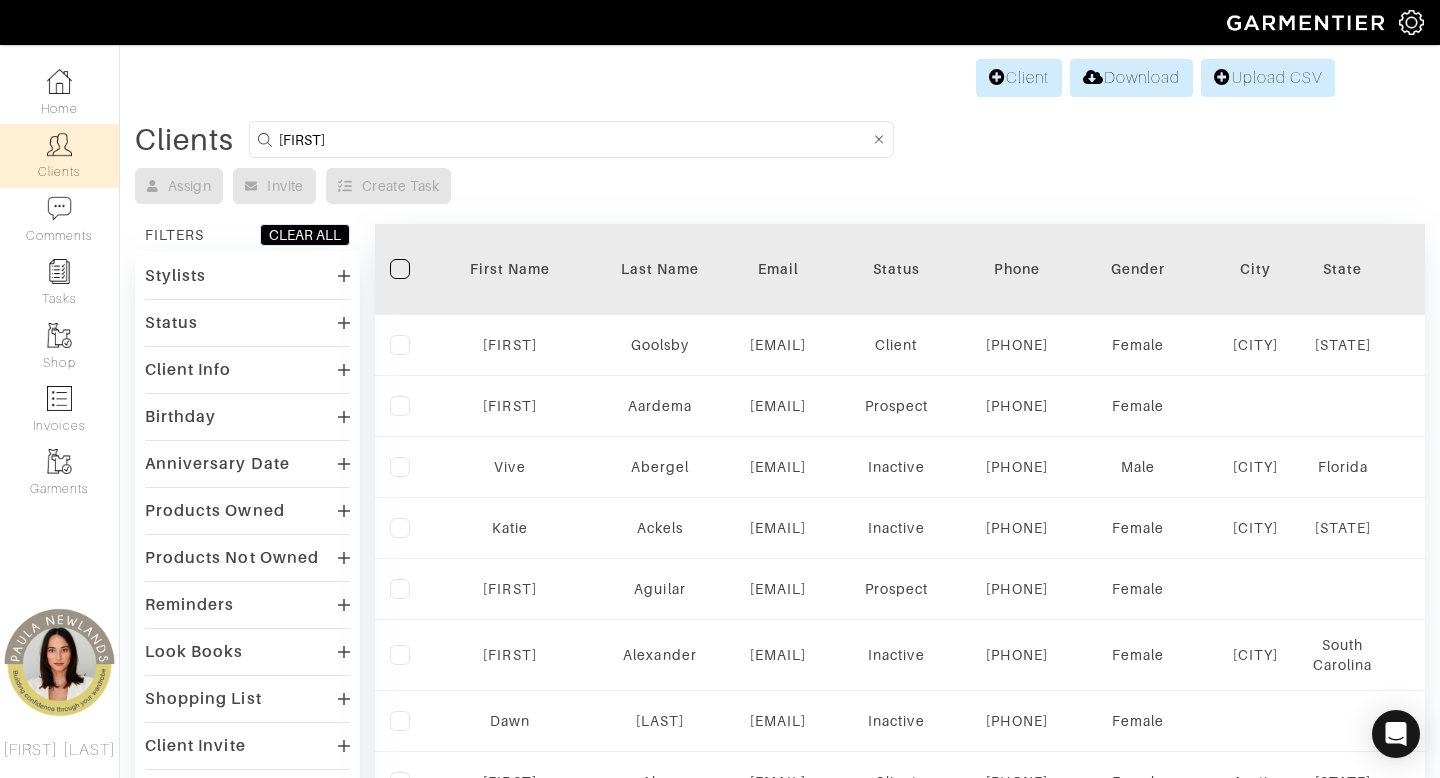 type on "[FIRST]" 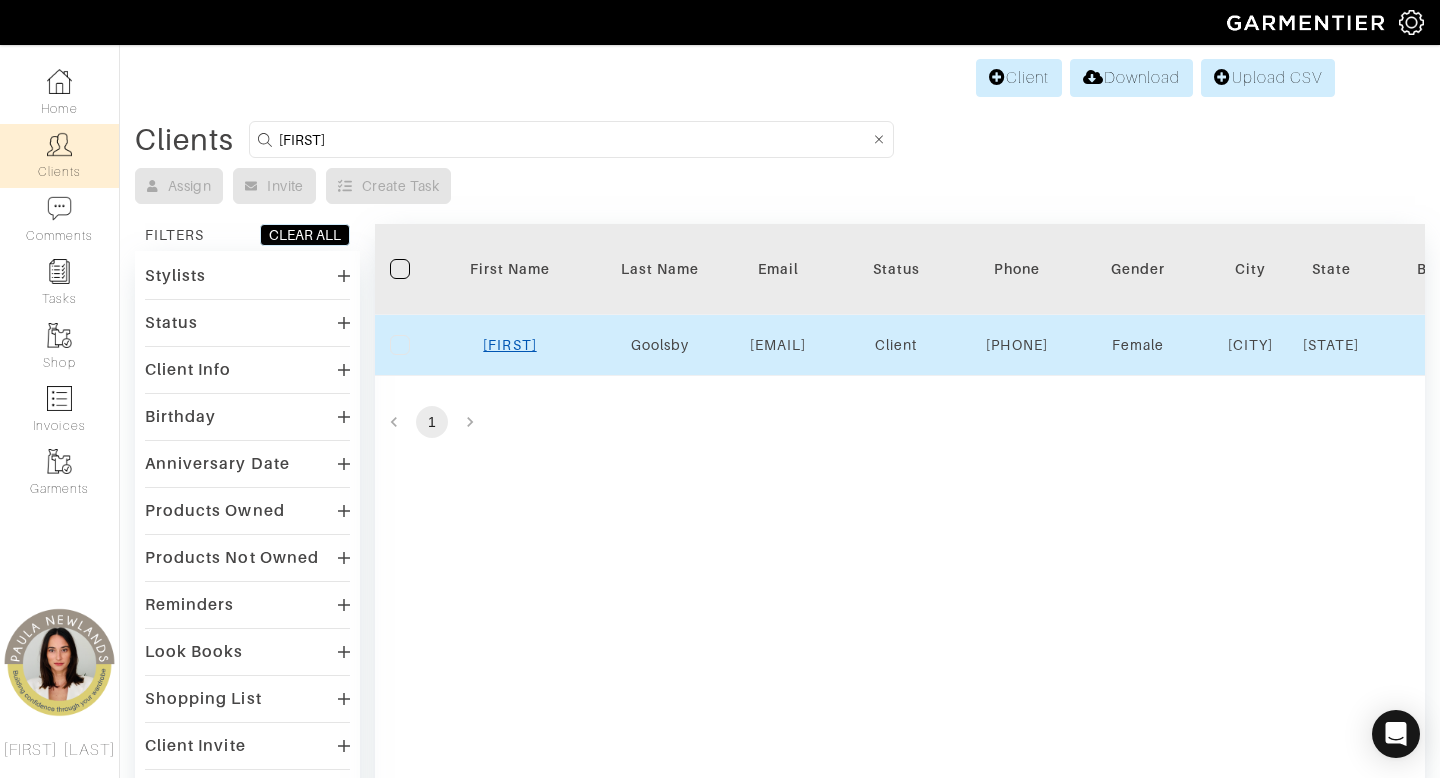 click on "[FIRST]" at bounding box center [509, 345] 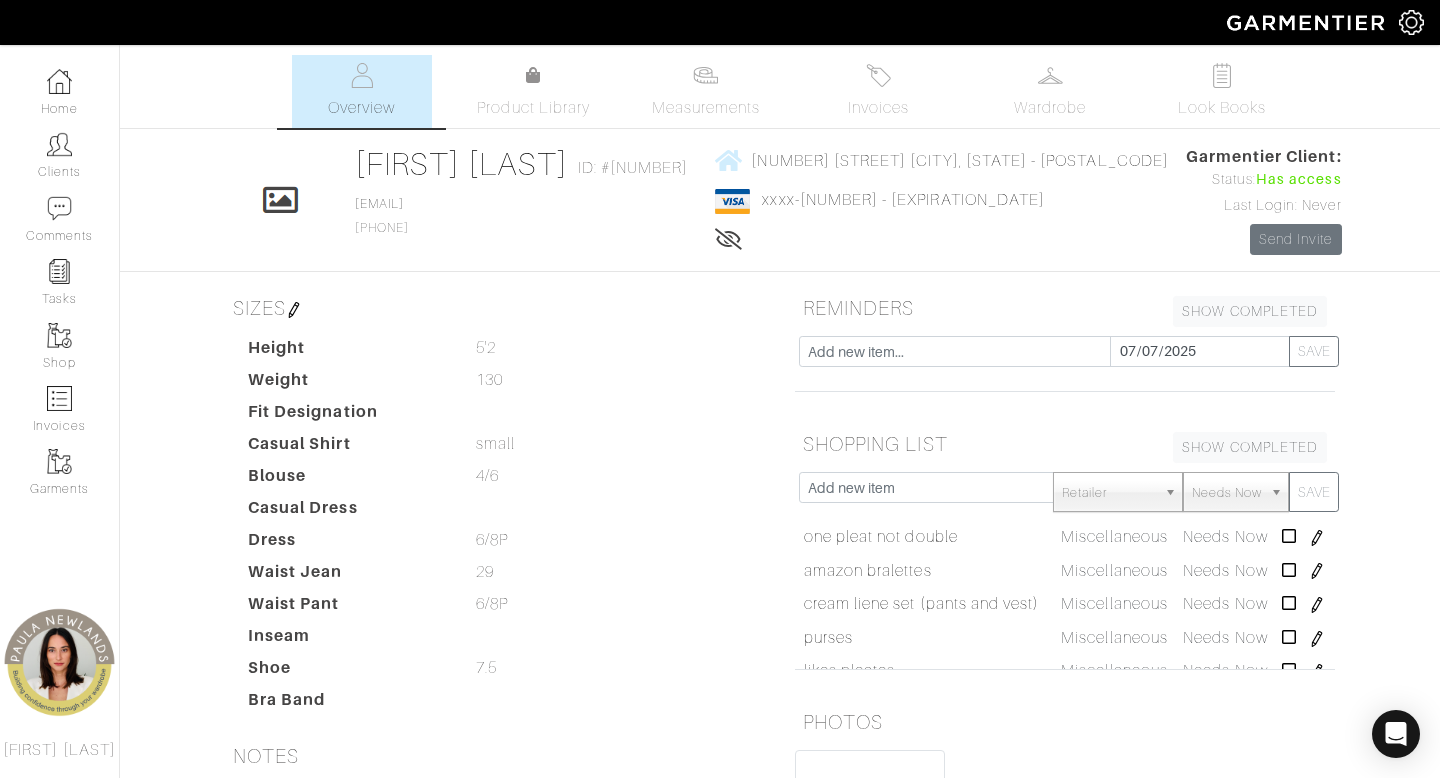 scroll, scrollTop: 0, scrollLeft: 0, axis: both 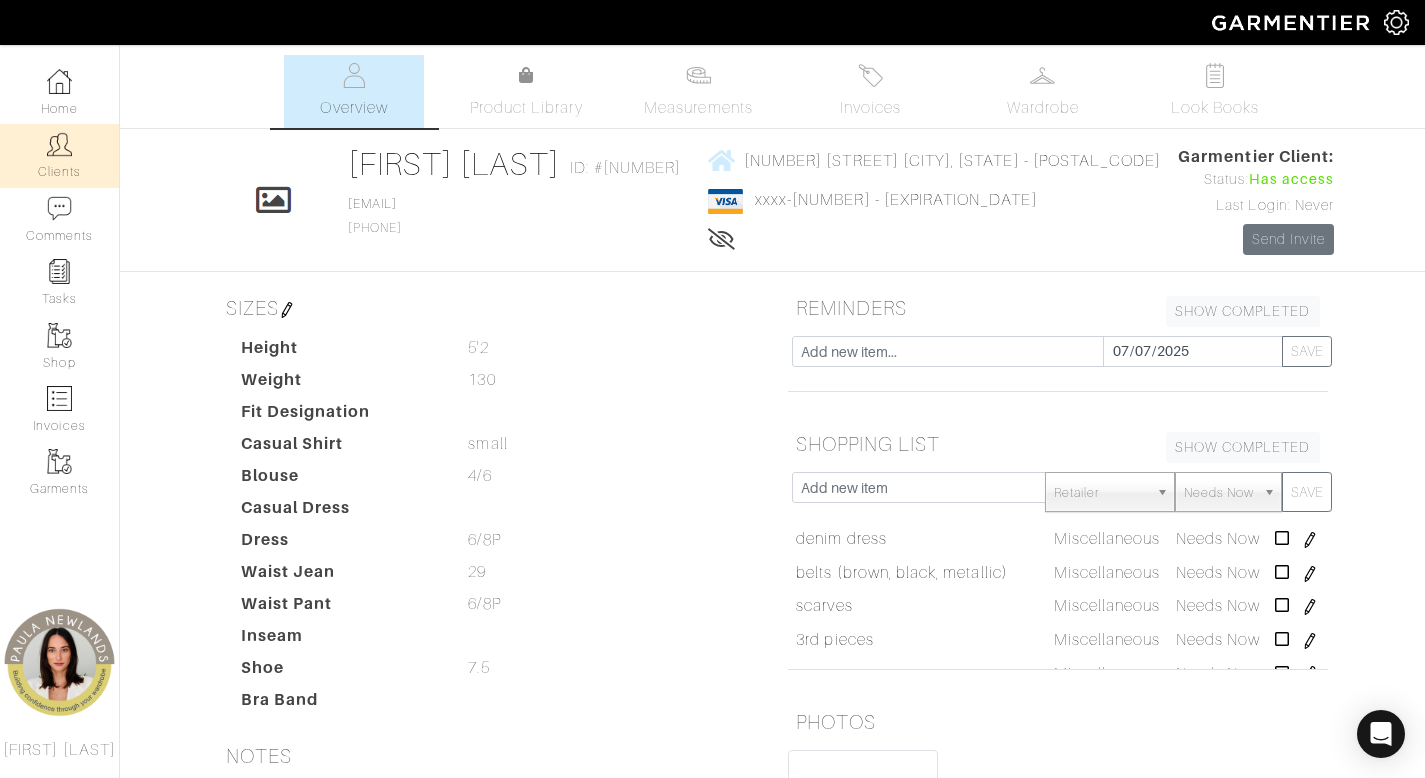 click on "Clients" at bounding box center (59, 155) 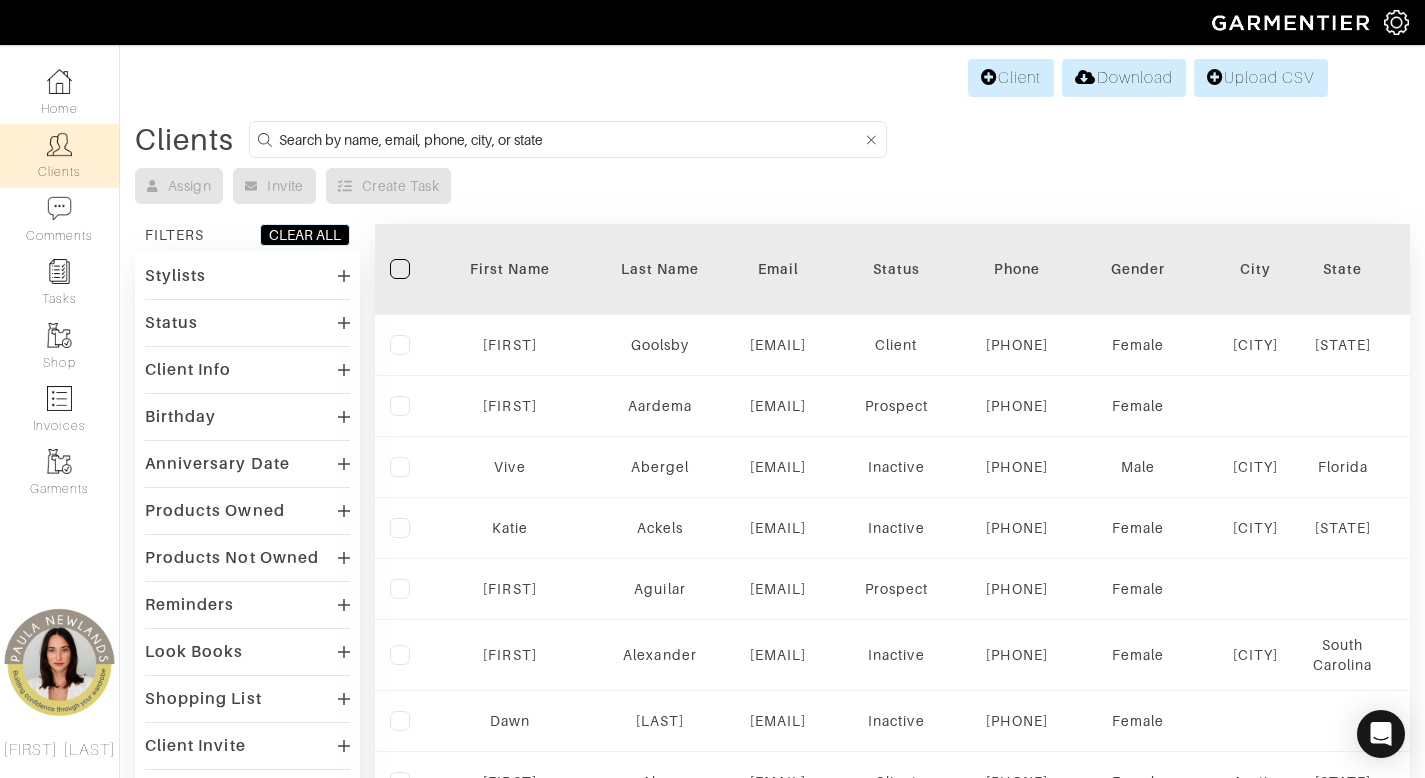click at bounding box center [570, 139] 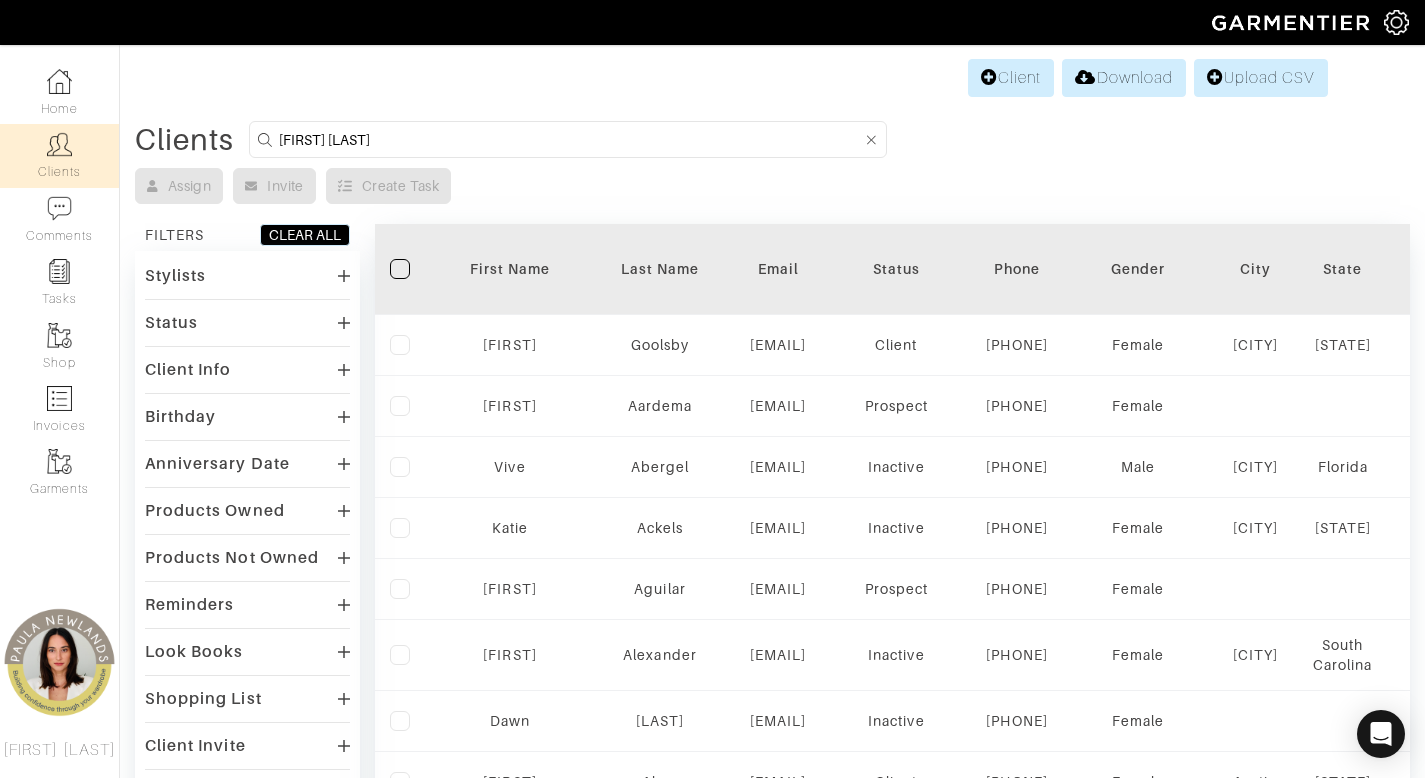 type on "lori gland" 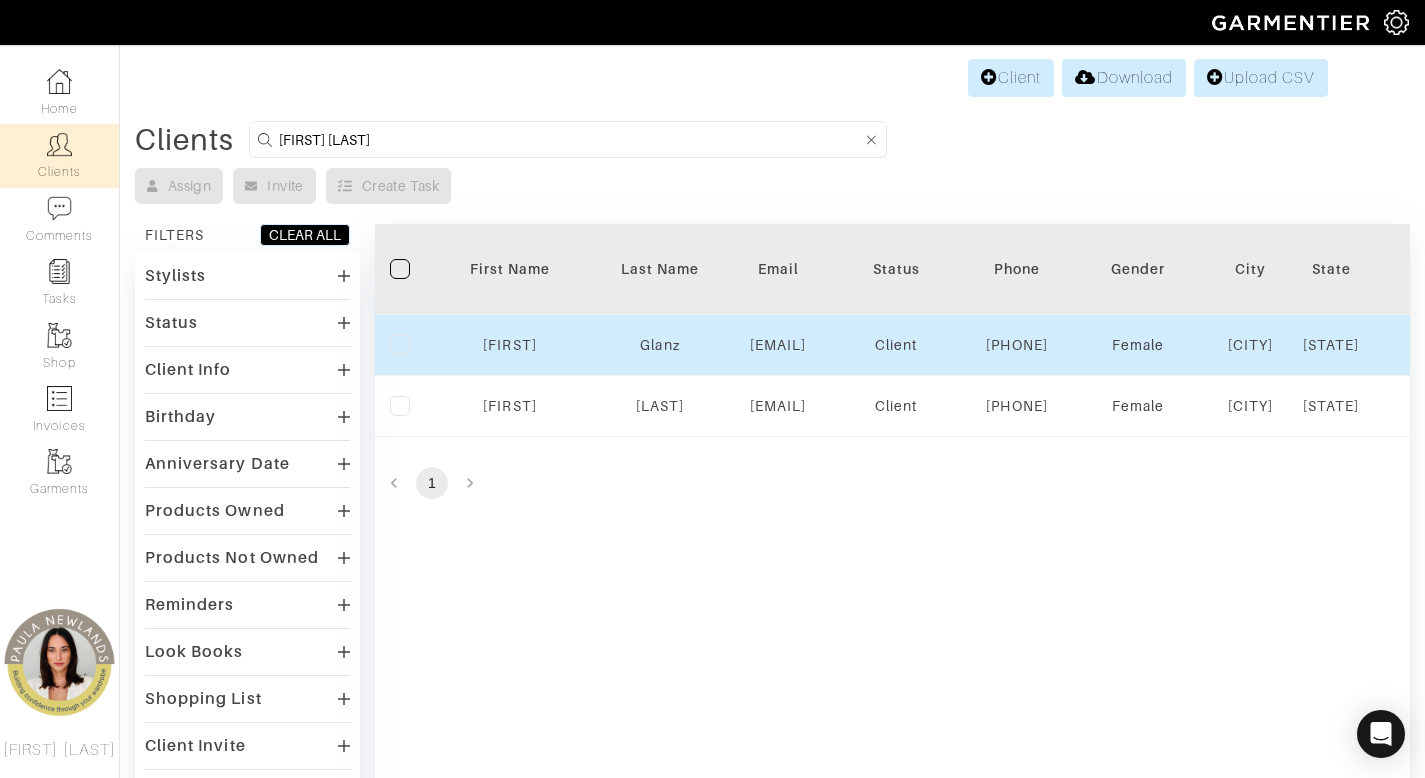 click on "Lori" at bounding box center (405, 345) 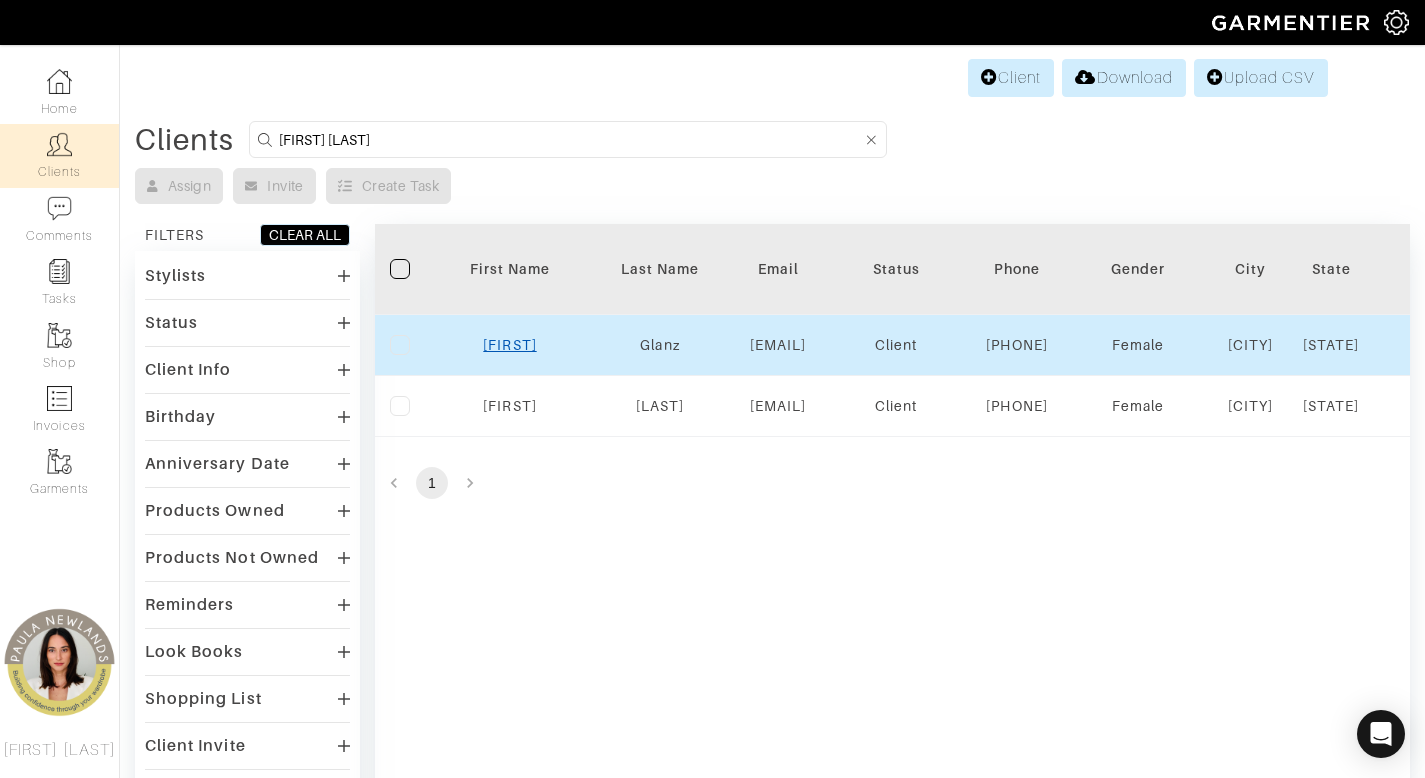 click on "Lori" at bounding box center (509, 345) 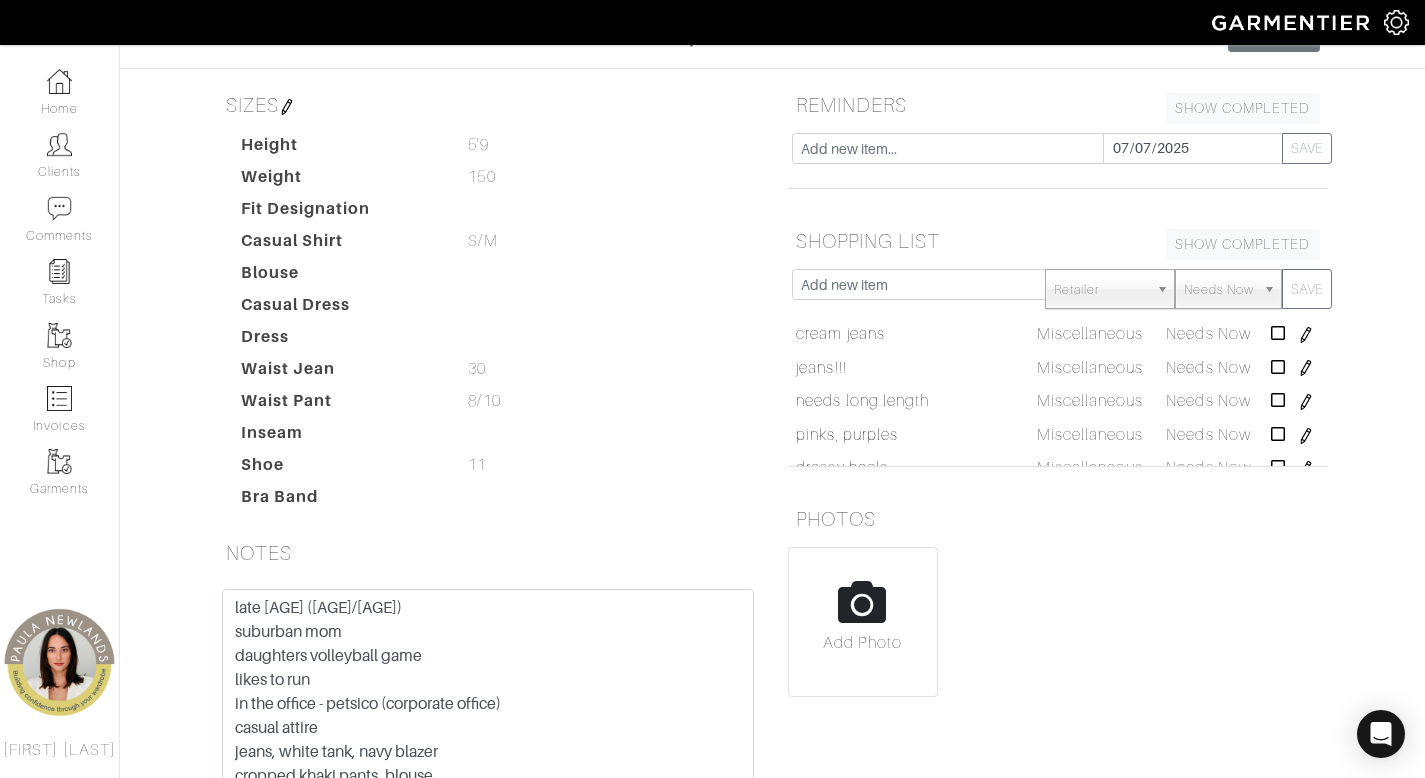 scroll, scrollTop: 435, scrollLeft: 0, axis: vertical 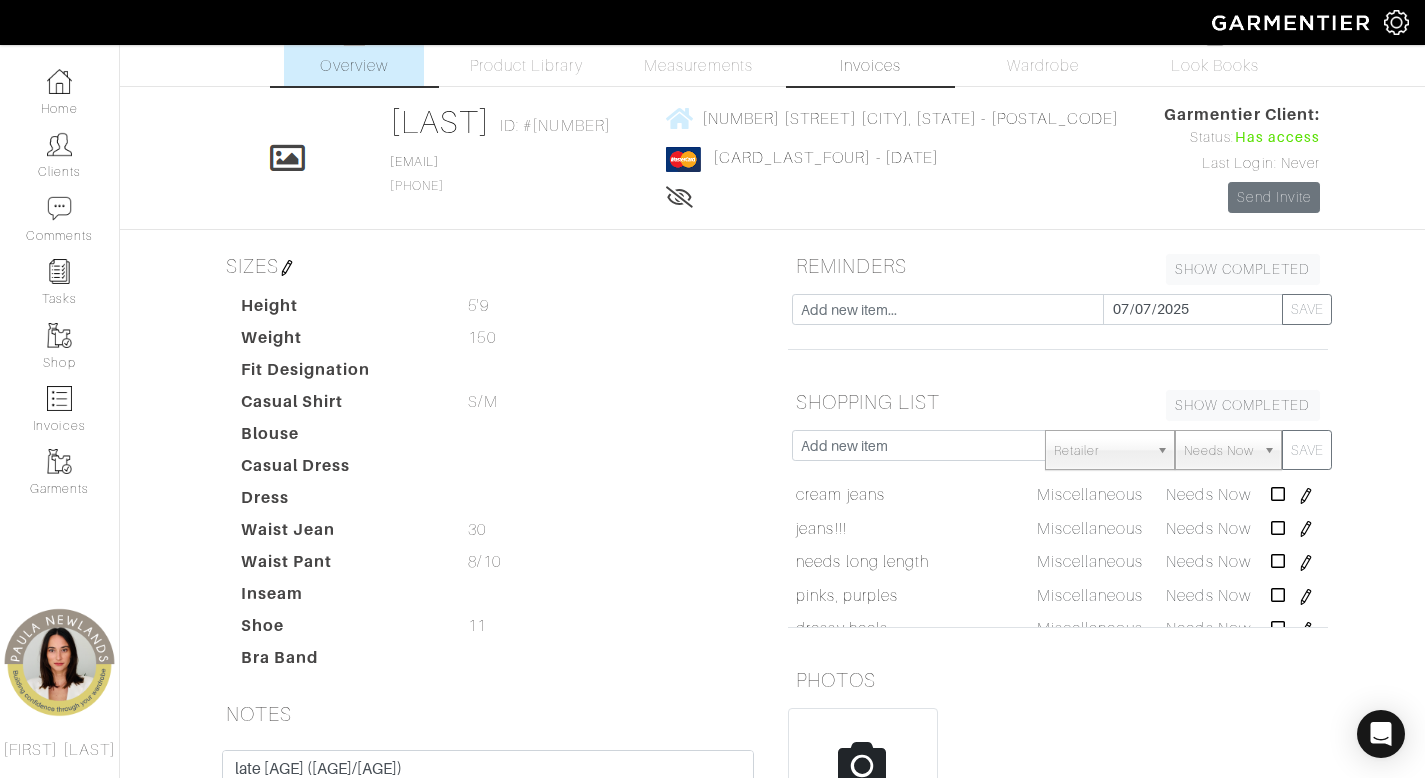 click on "Invoices" at bounding box center (870, 66) 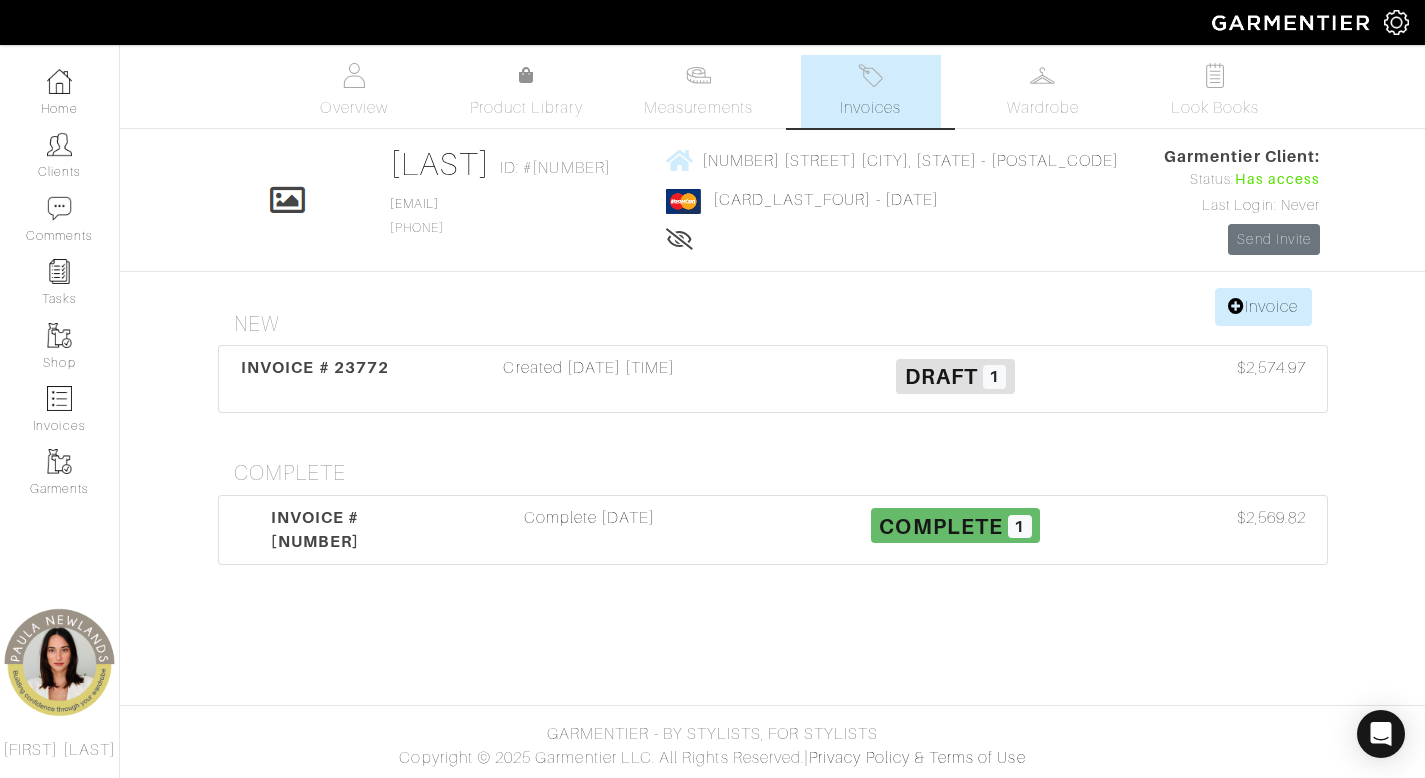 scroll, scrollTop: 0, scrollLeft: 0, axis: both 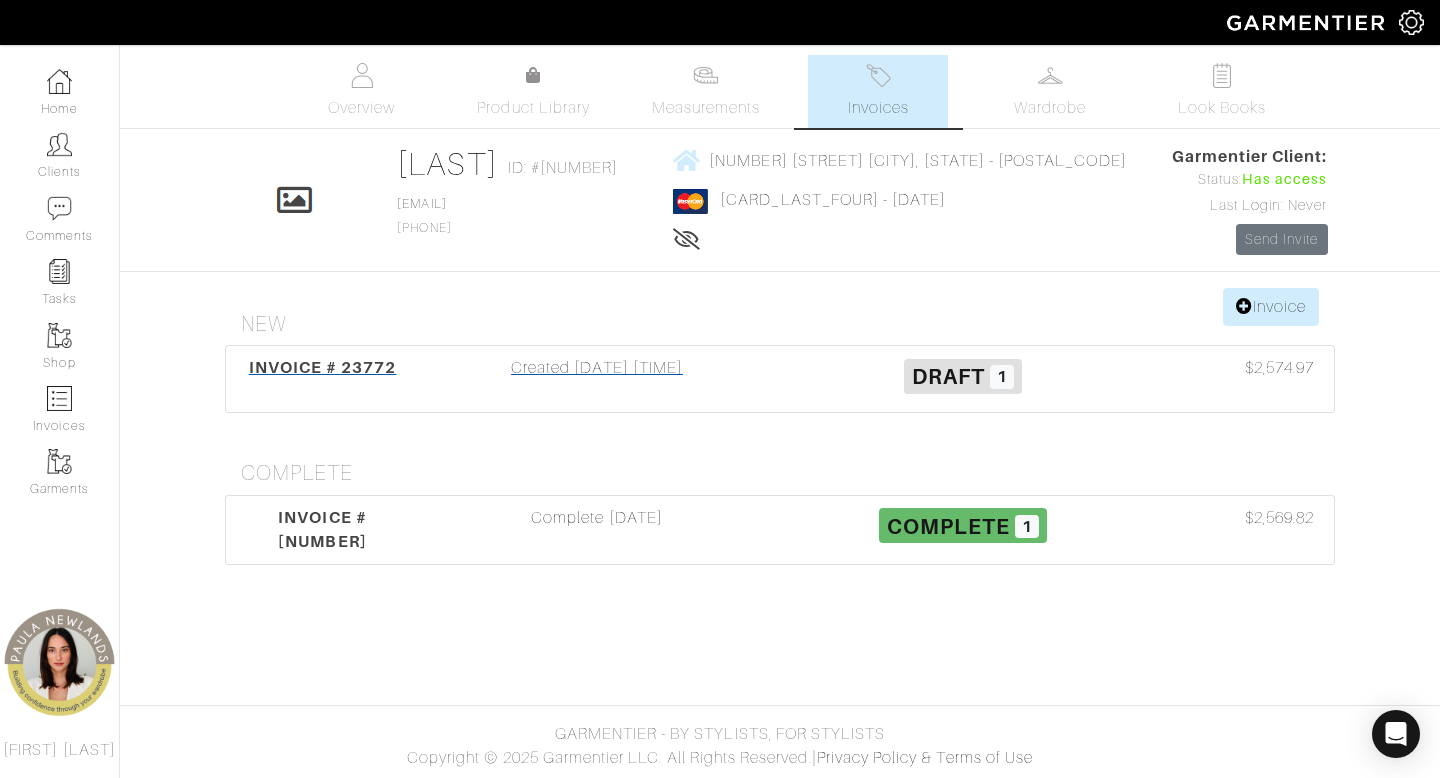 click on "Created 05/29/25 08:11PM" at bounding box center (597, 379) 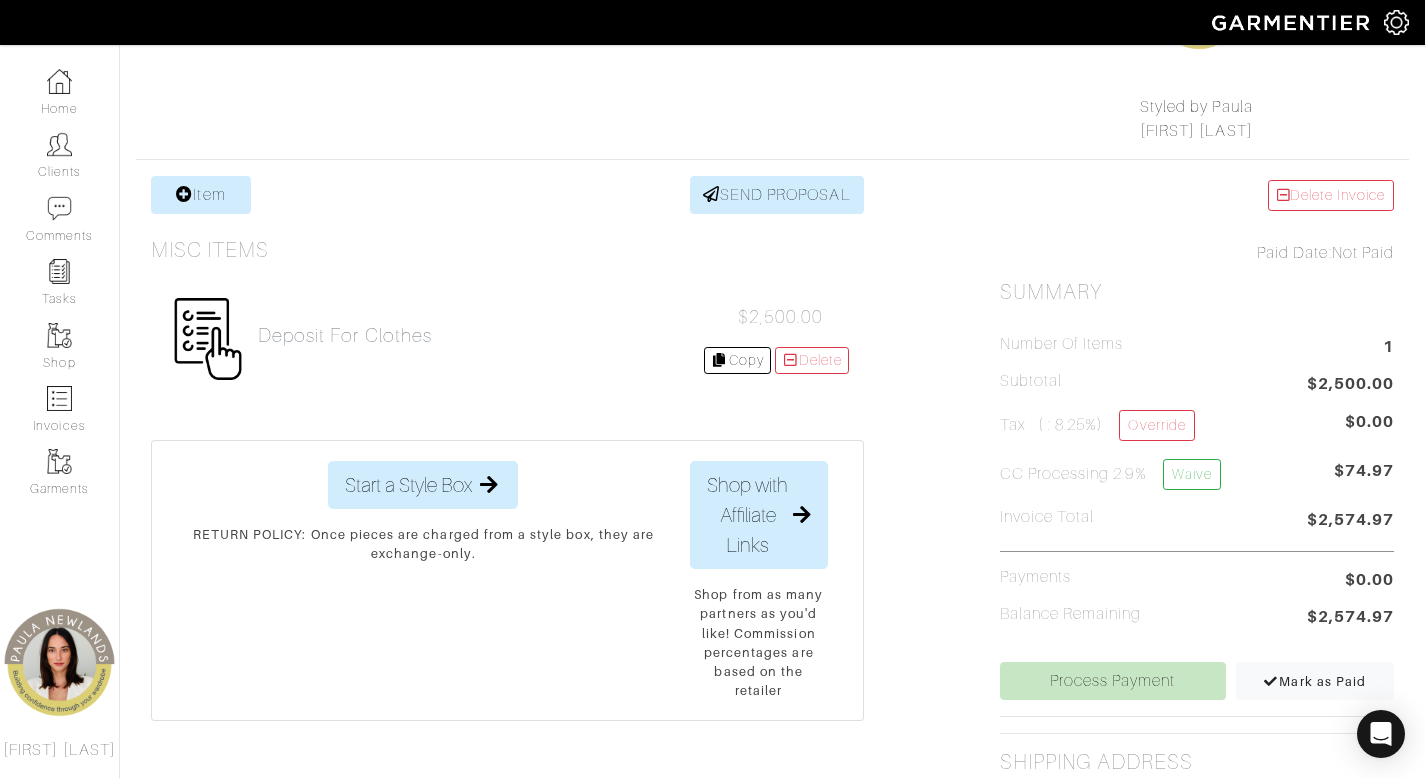 scroll, scrollTop: 347, scrollLeft: 0, axis: vertical 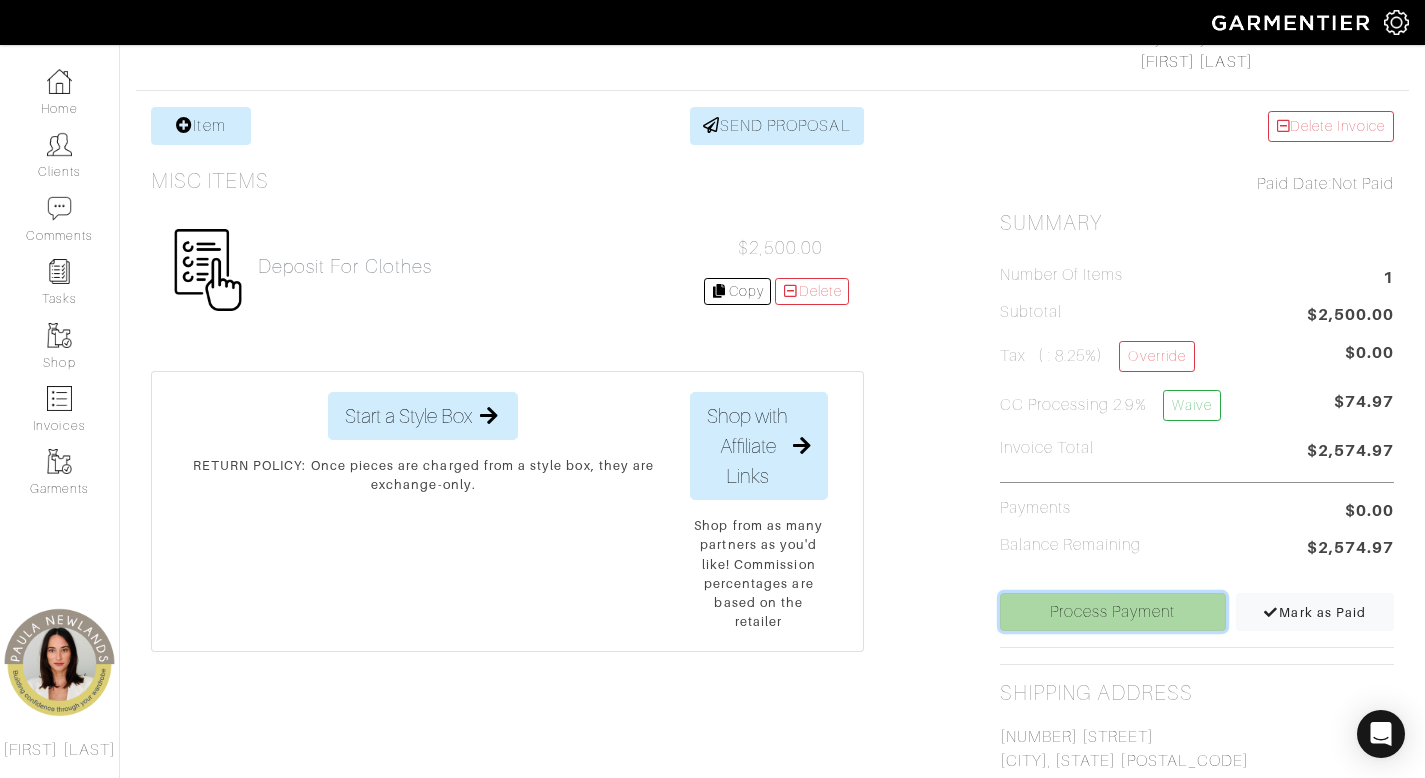 click on "Process Payment" at bounding box center [1113, 612] 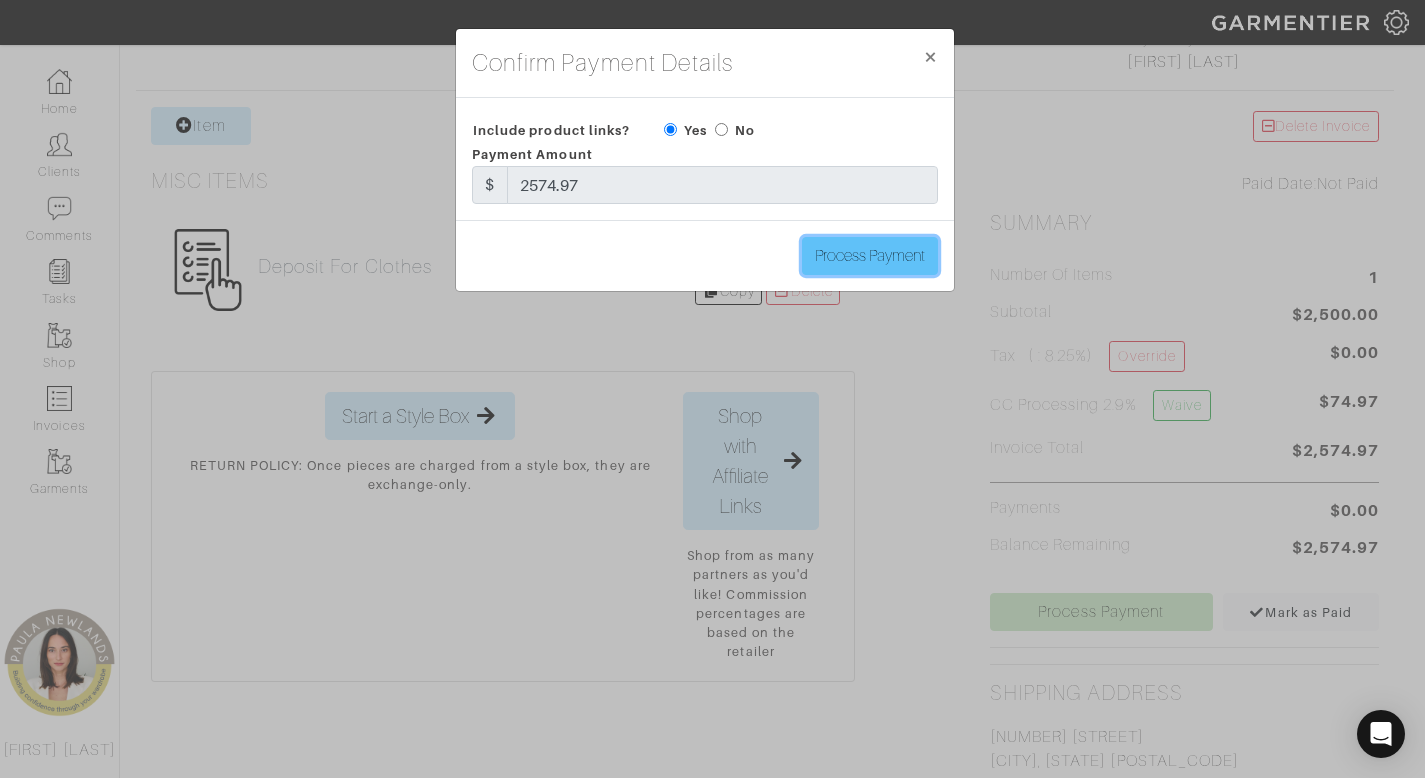 click on "Process Payment" at bounding box center (870, 256) 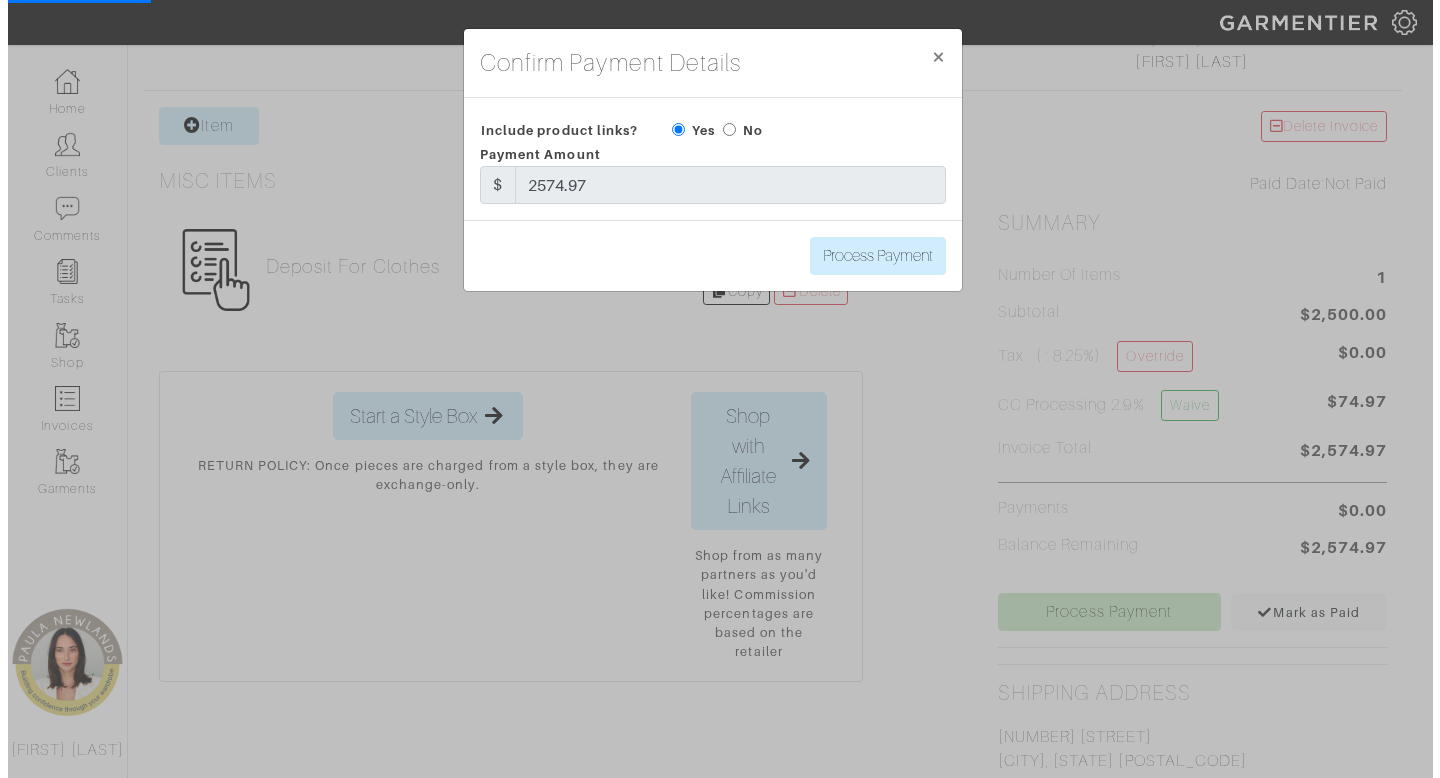 scroll, scrollTop: 0, scrollLeft: 0, axis: both 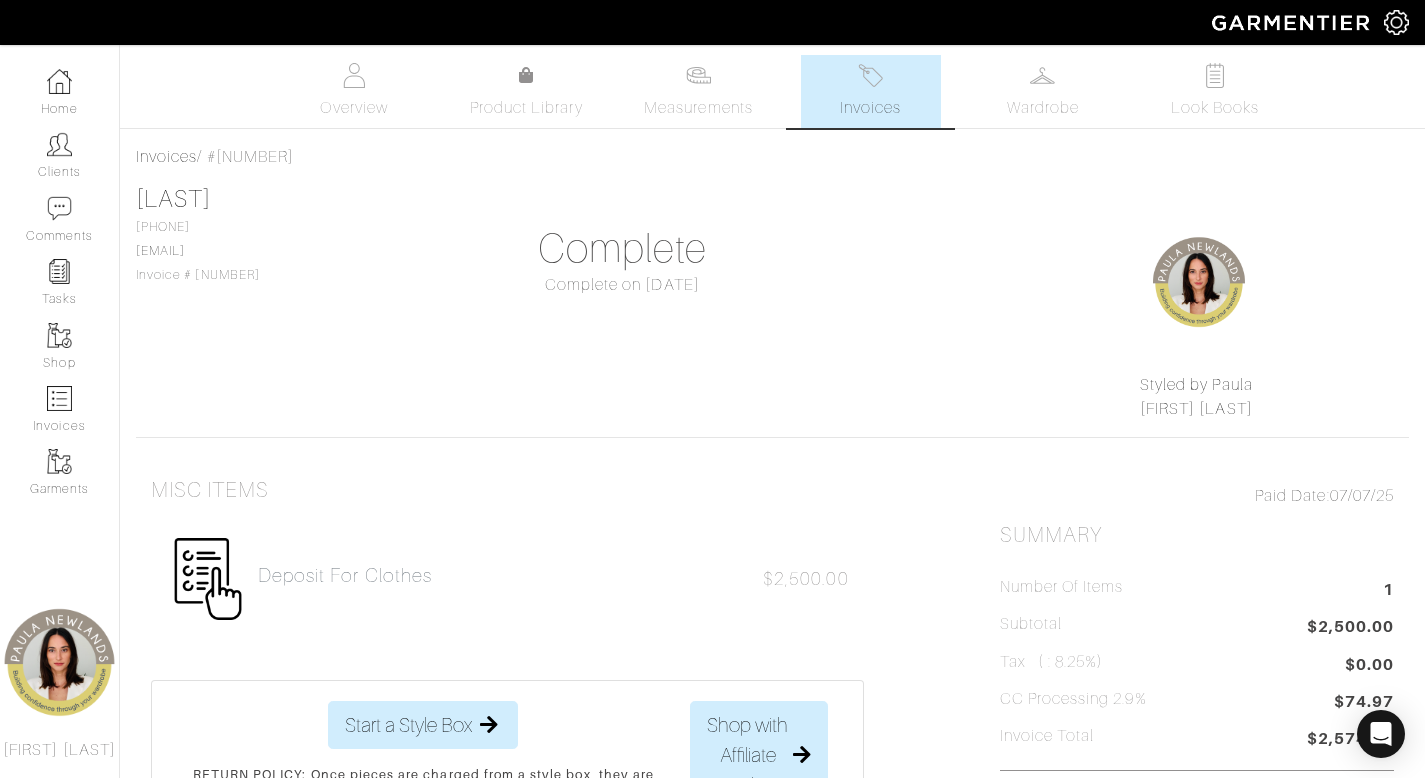 click on "Invoices" at bounding box center [871, 91] 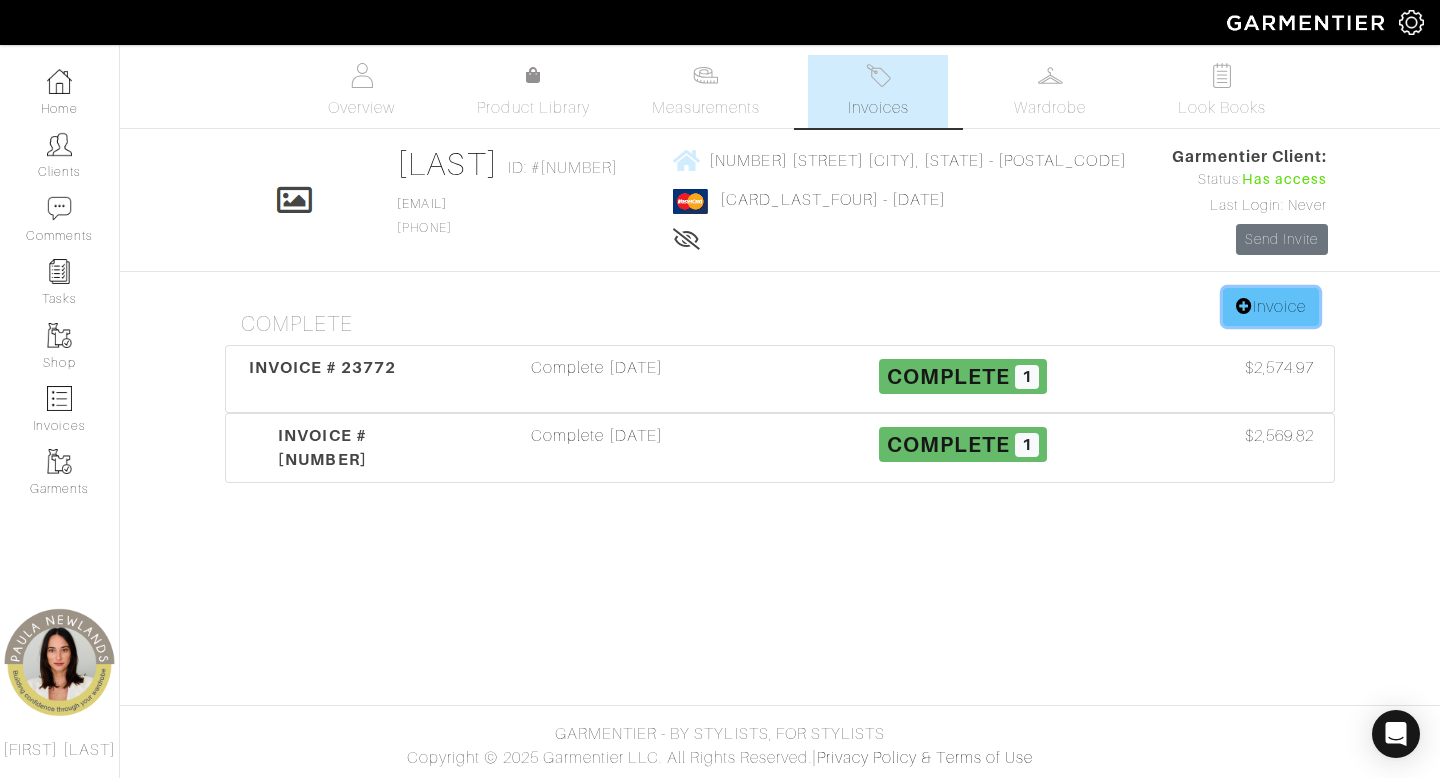 click on "Invoice" at bounding box center [1271, 307] 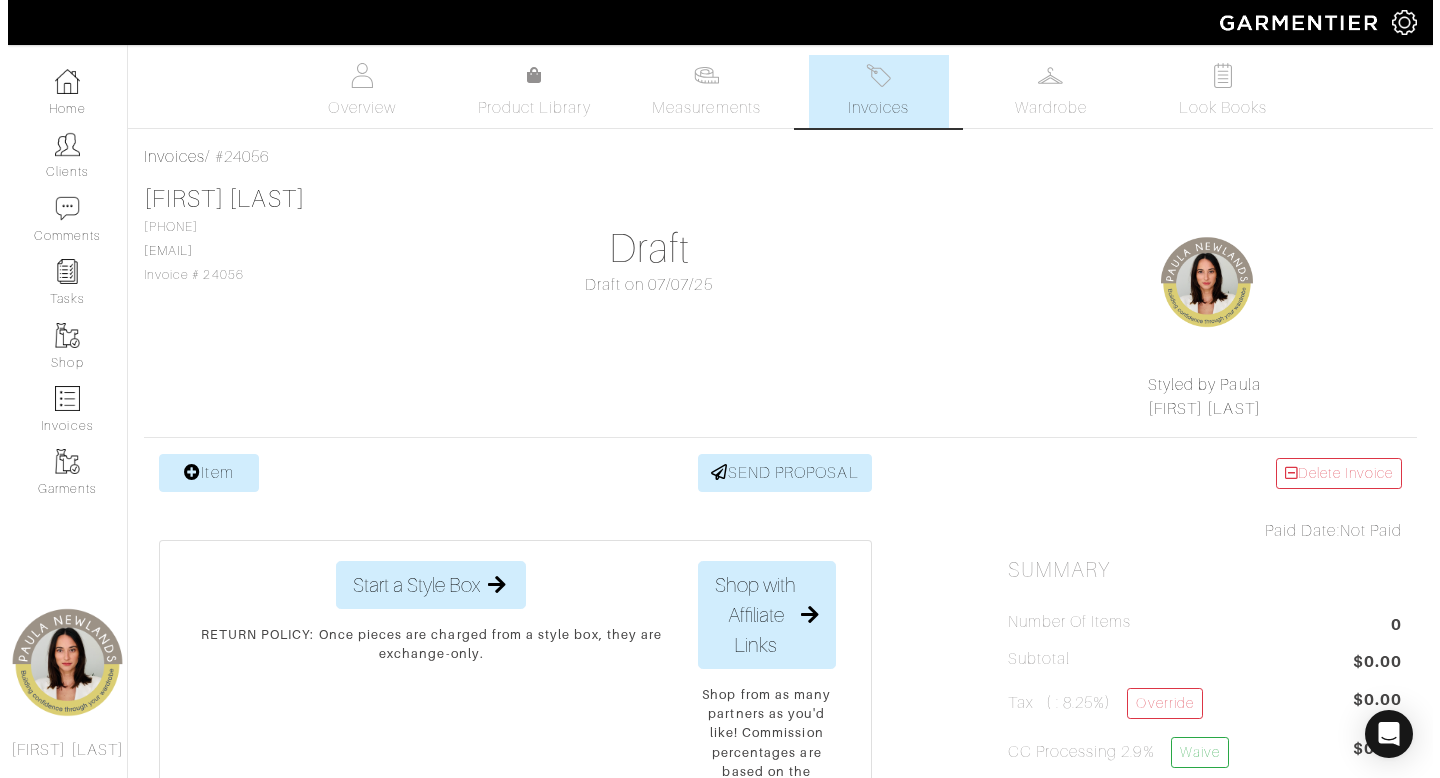 scroll, scrollTop: 0, scrollLeft: 0, axis: both 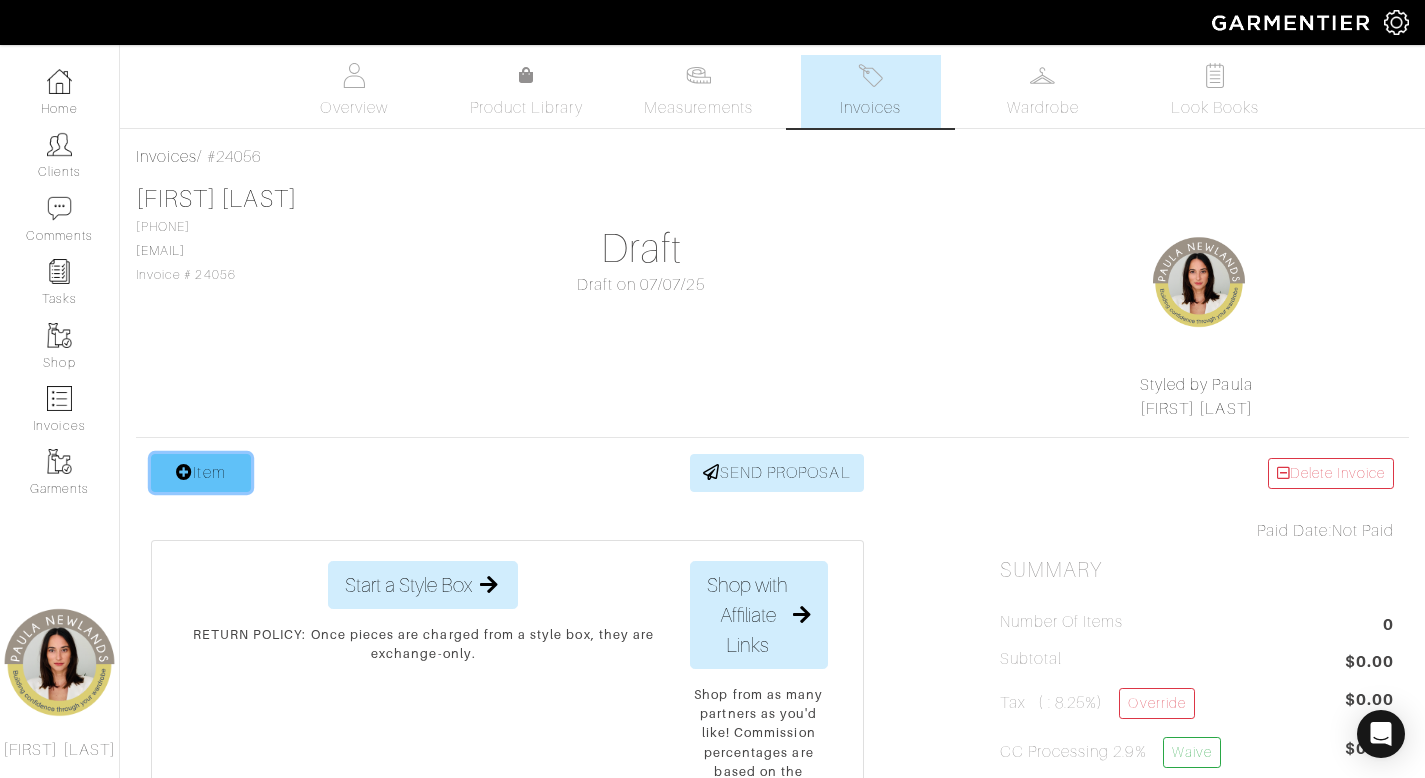 click at bounding box center [184, 472] 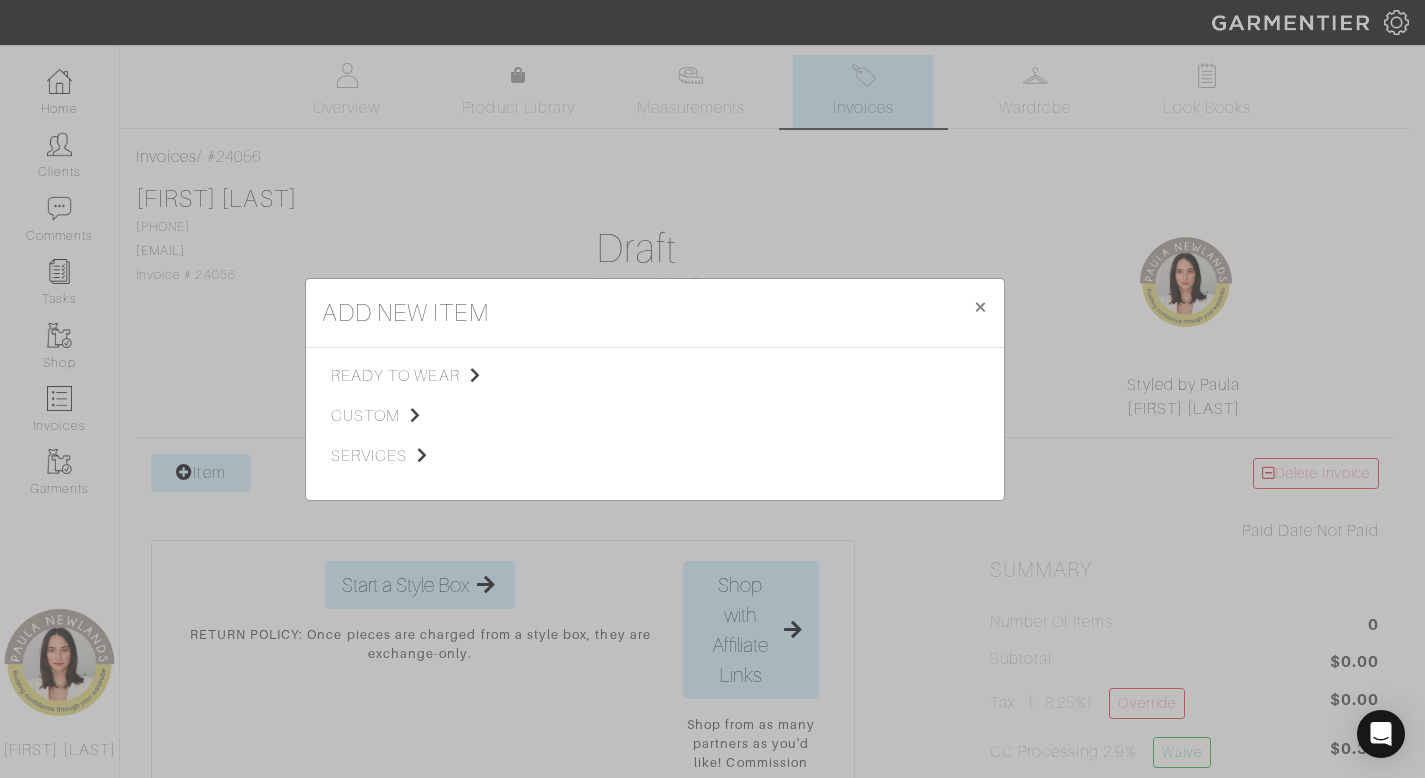 click on "ready to wear
custom
services" at bounding box center (439, 424) 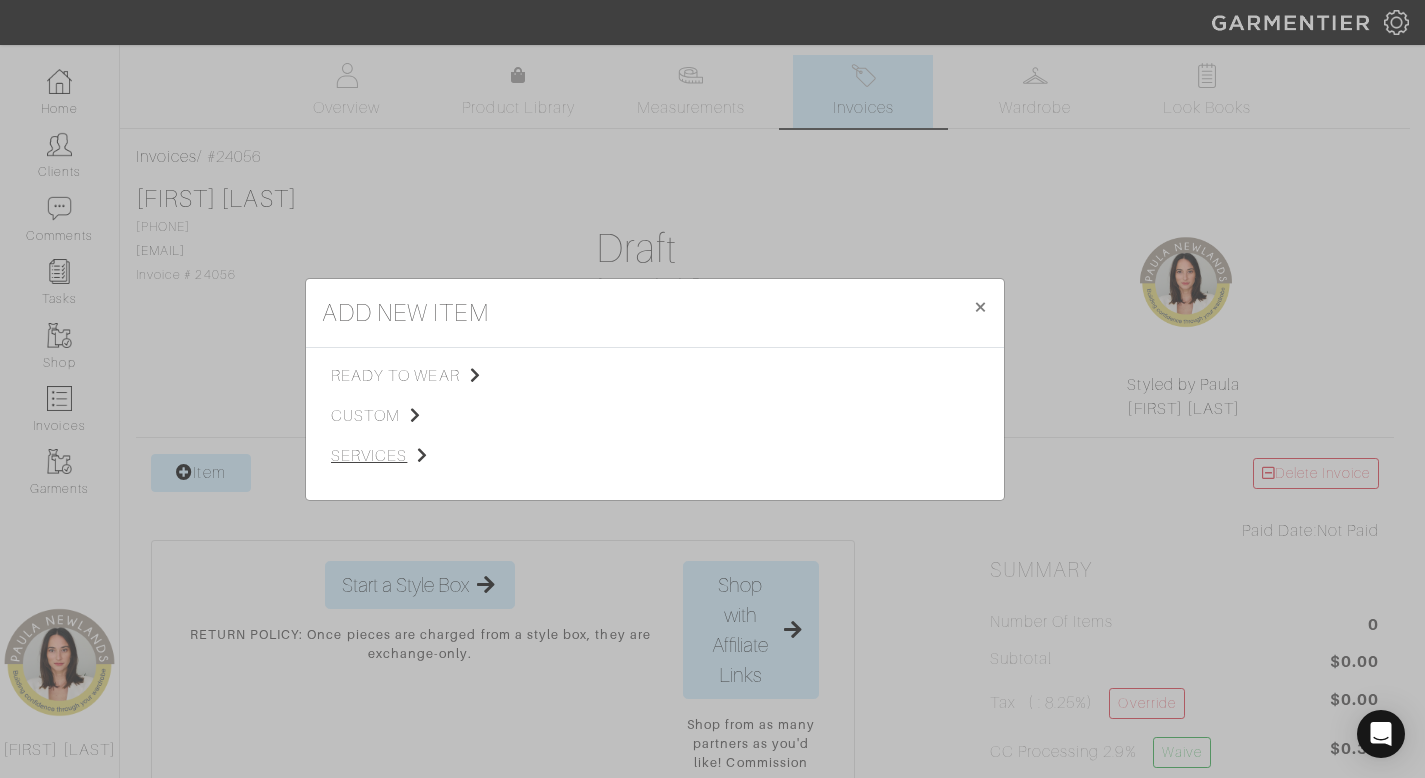 click on "services" at bounding box center [431, 456] 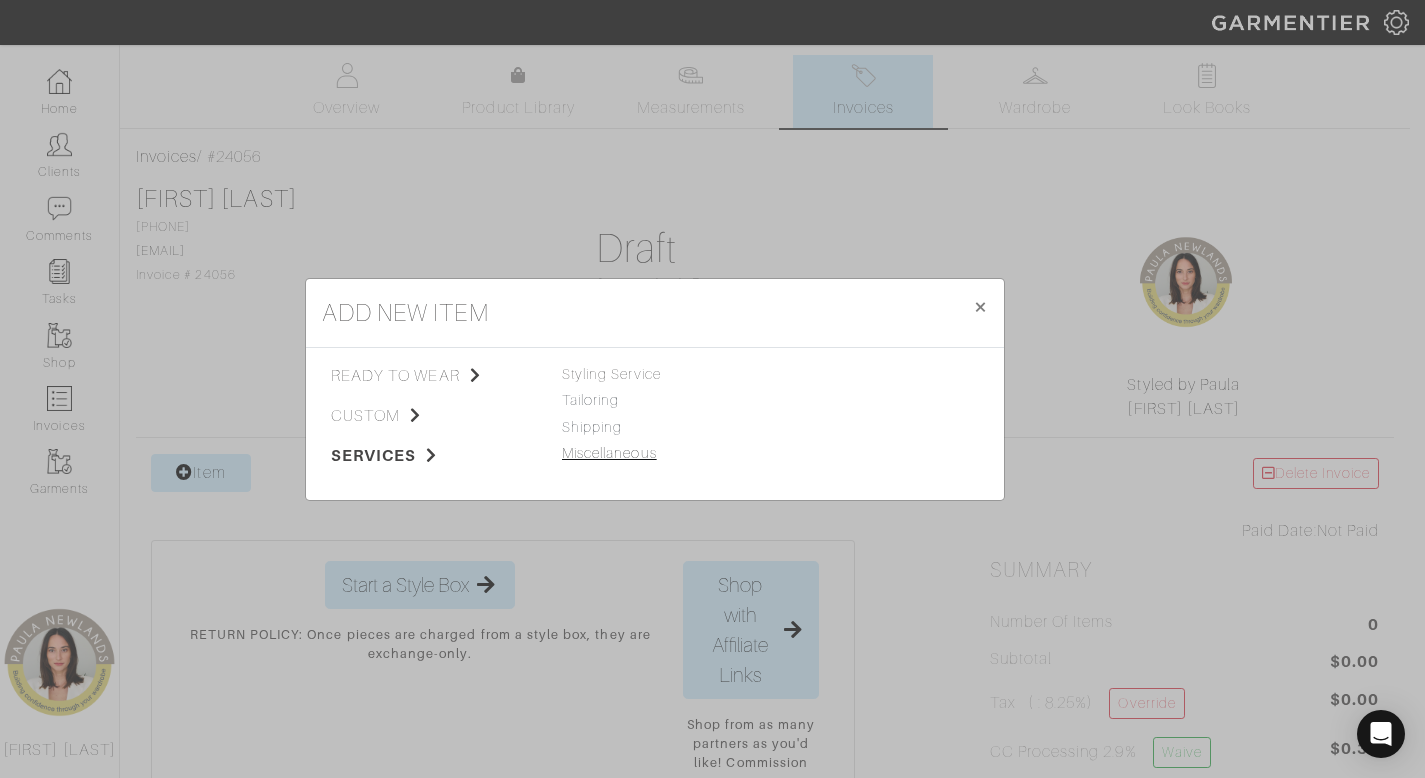 click on "Miscellaneous" at bounding box center (609, 453) 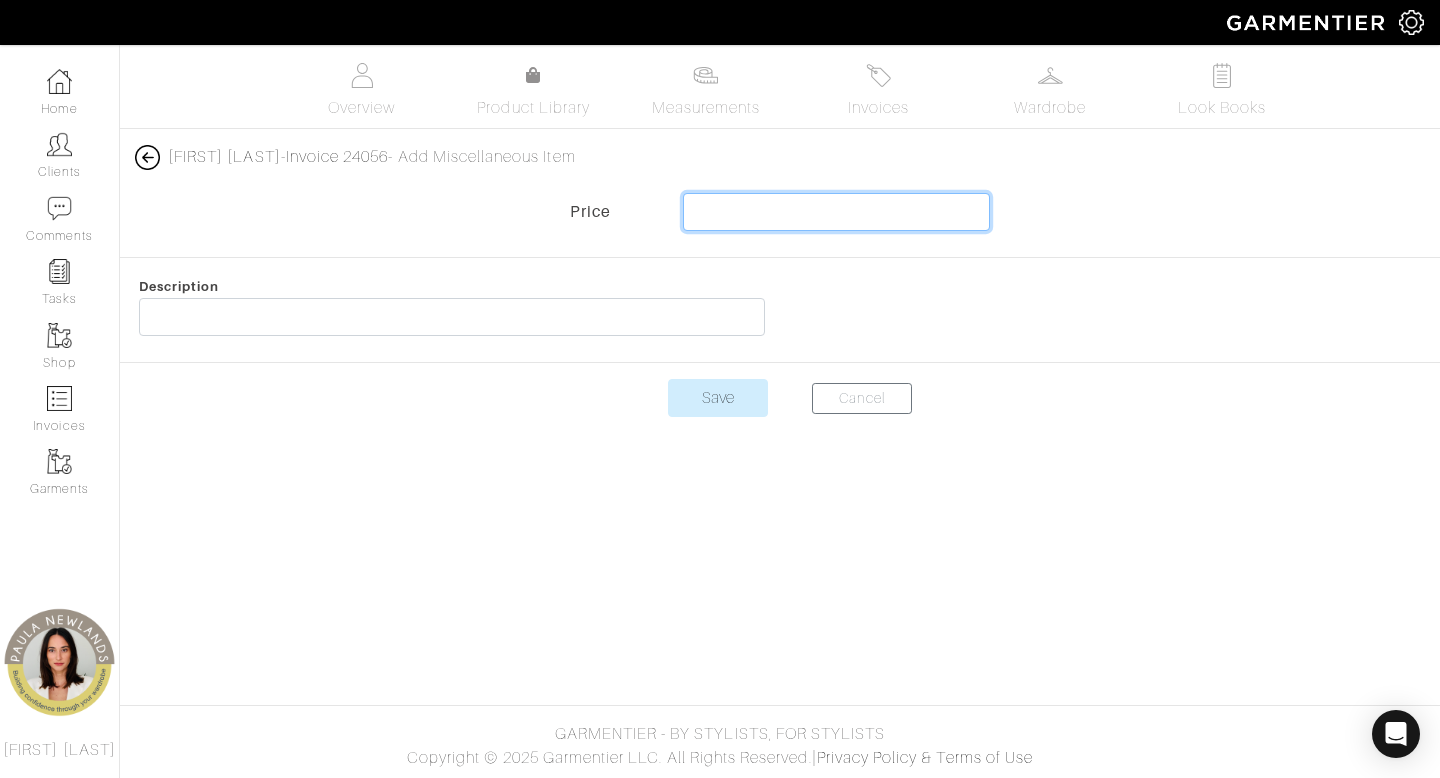 click at bounding box center [837, 212] 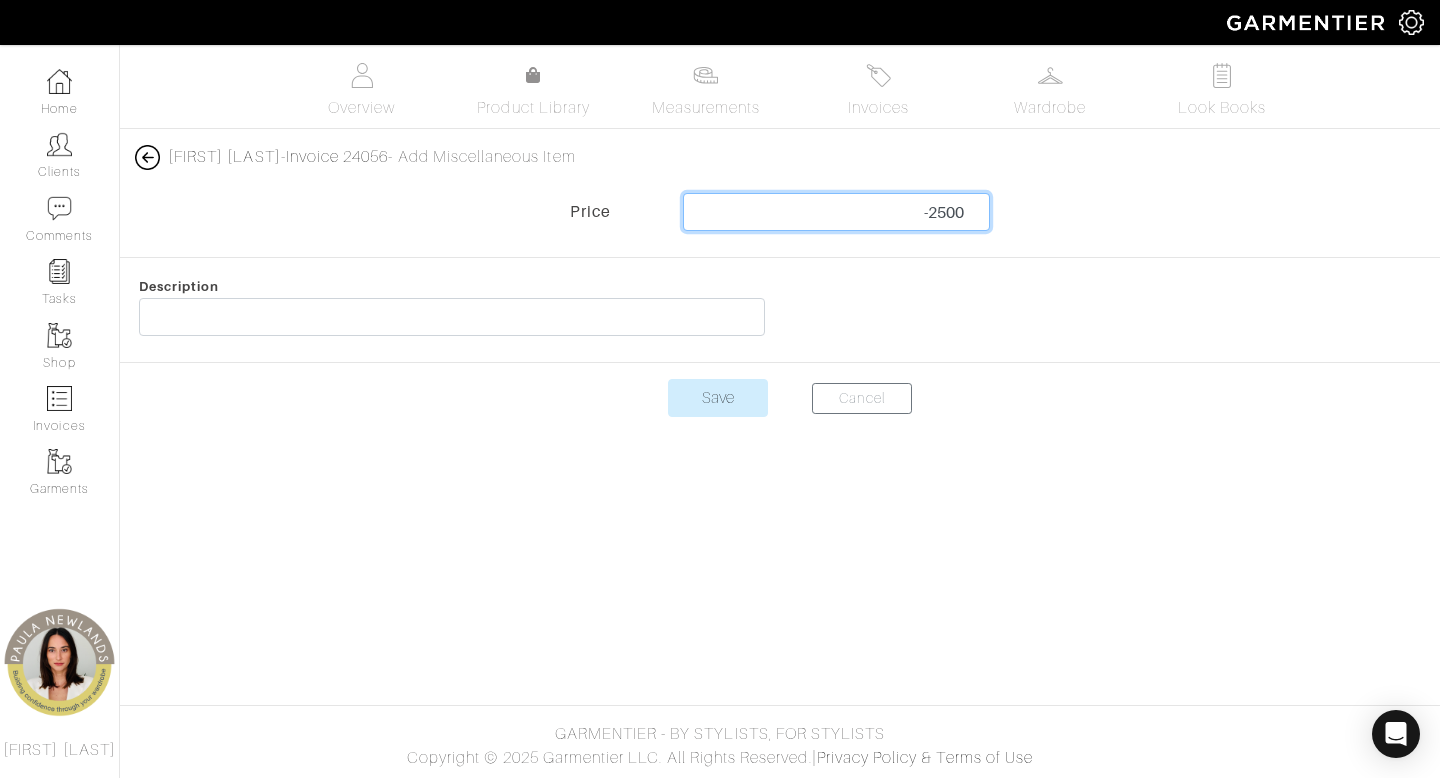 type on "-2500" 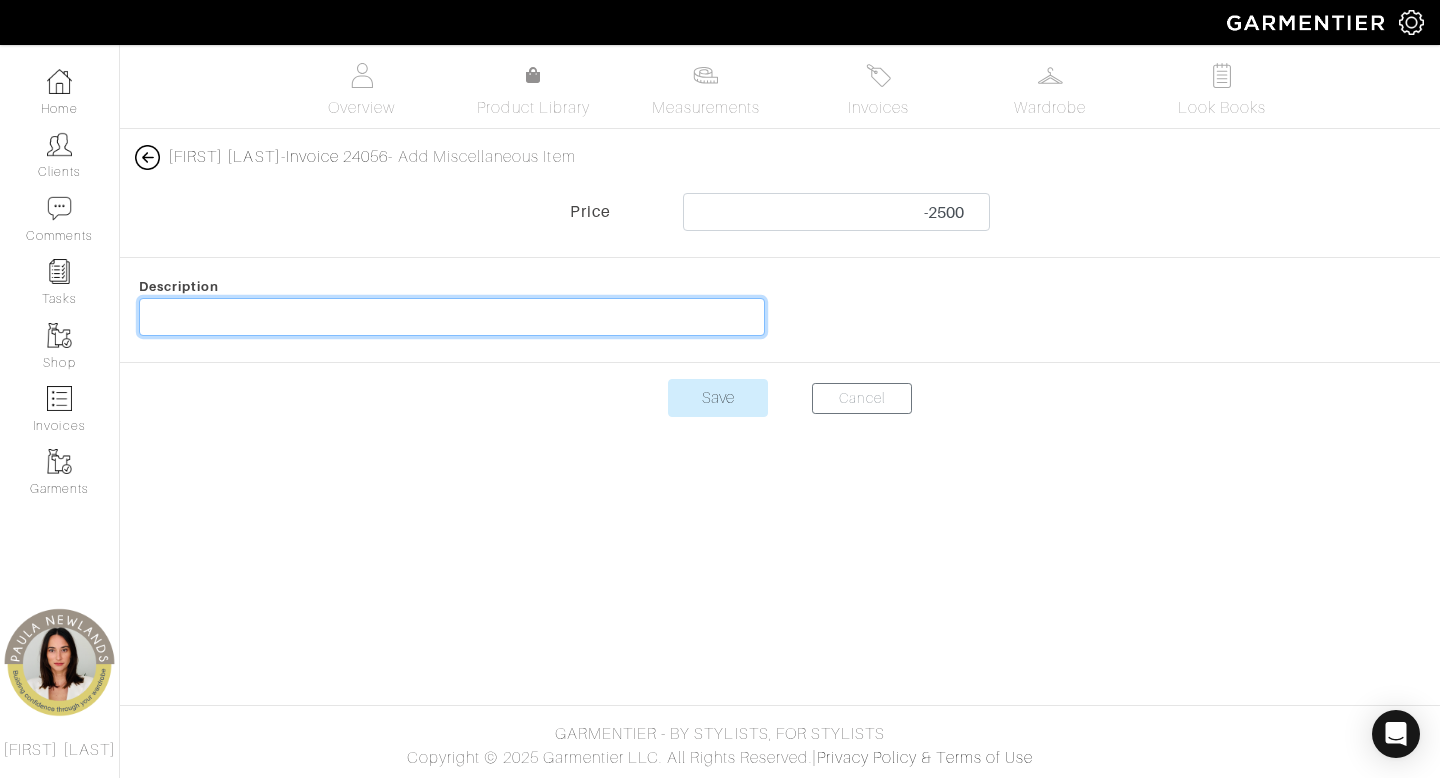 click at bounding box center [452, 317] 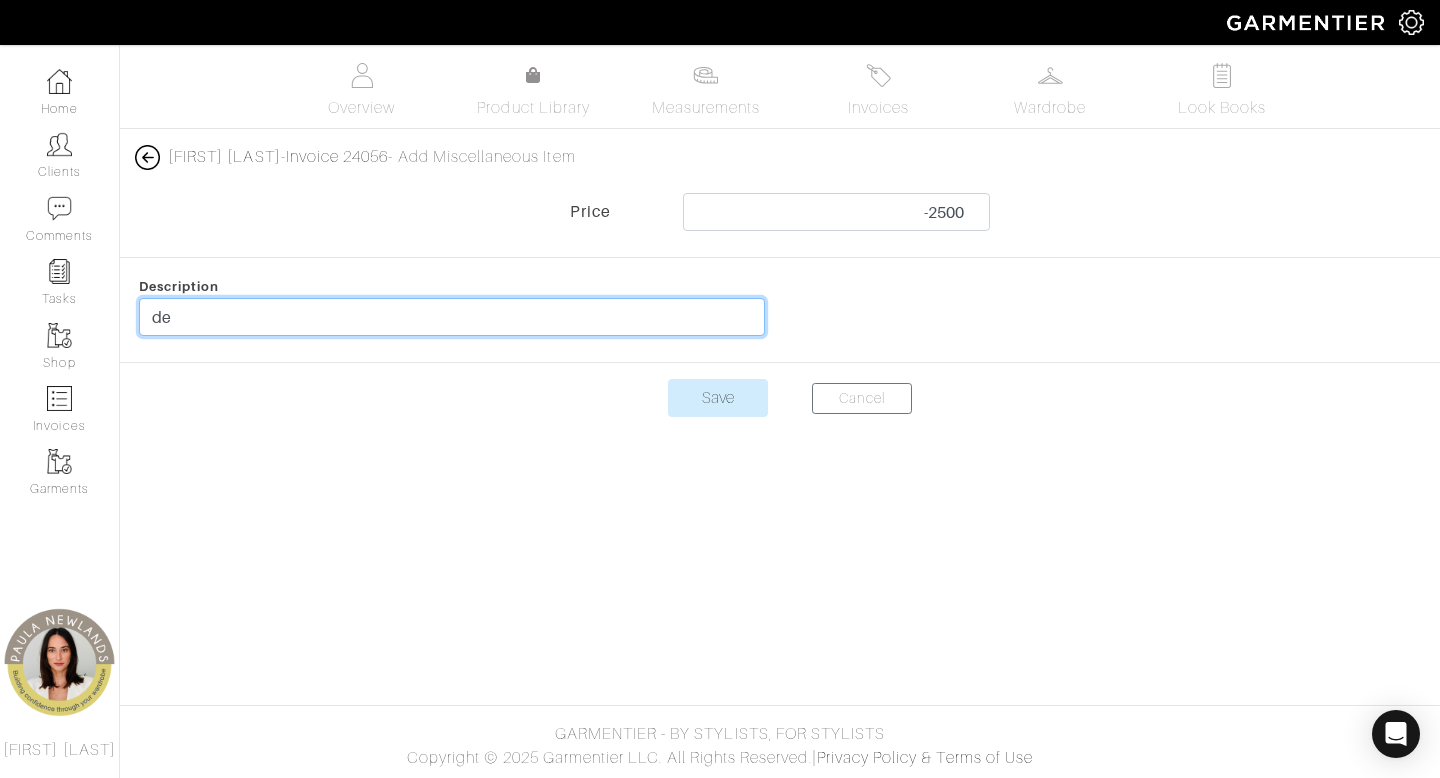 type on "Deposit for clothes" 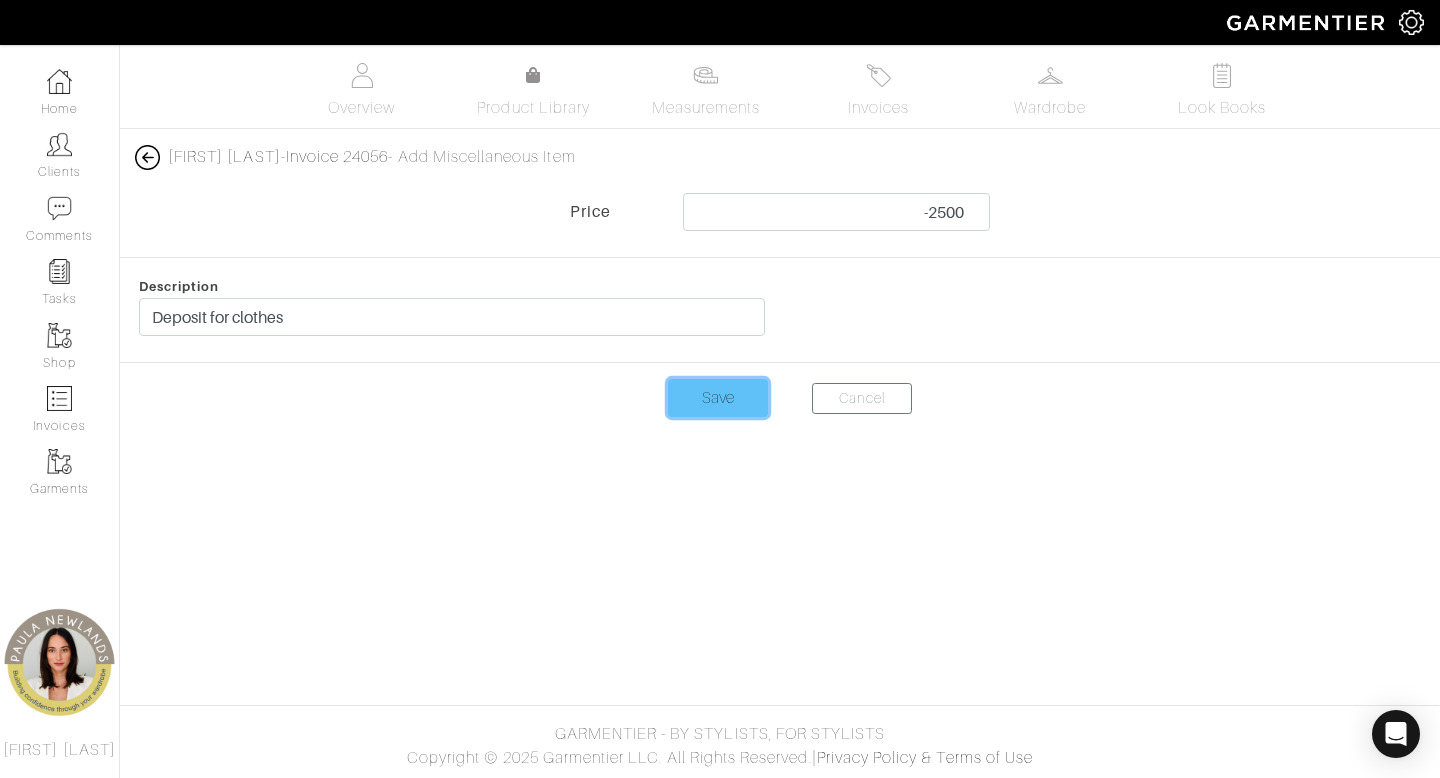 click on "Save" at bounding box center [718, 398] 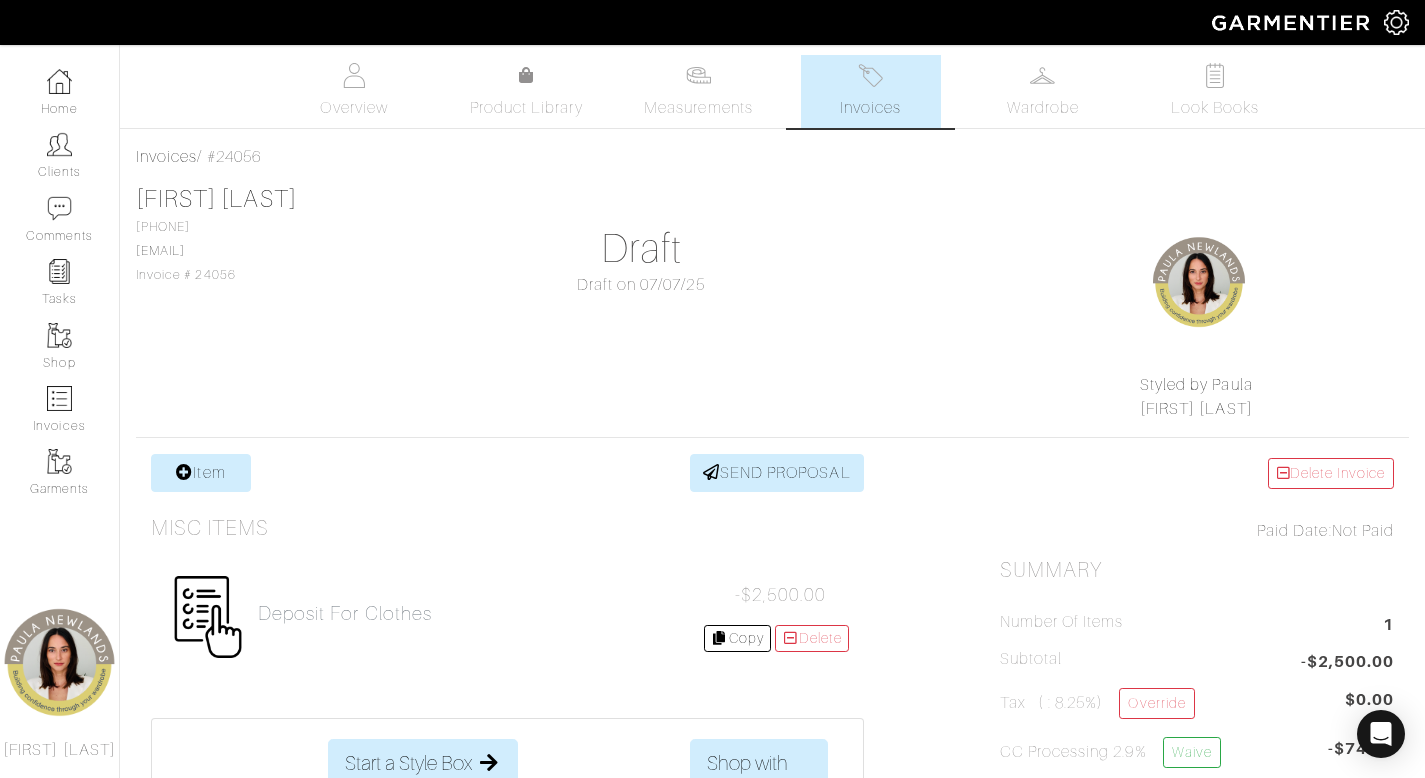 scroll, scrollTop: 0, scrollLeft: 0, axis: both 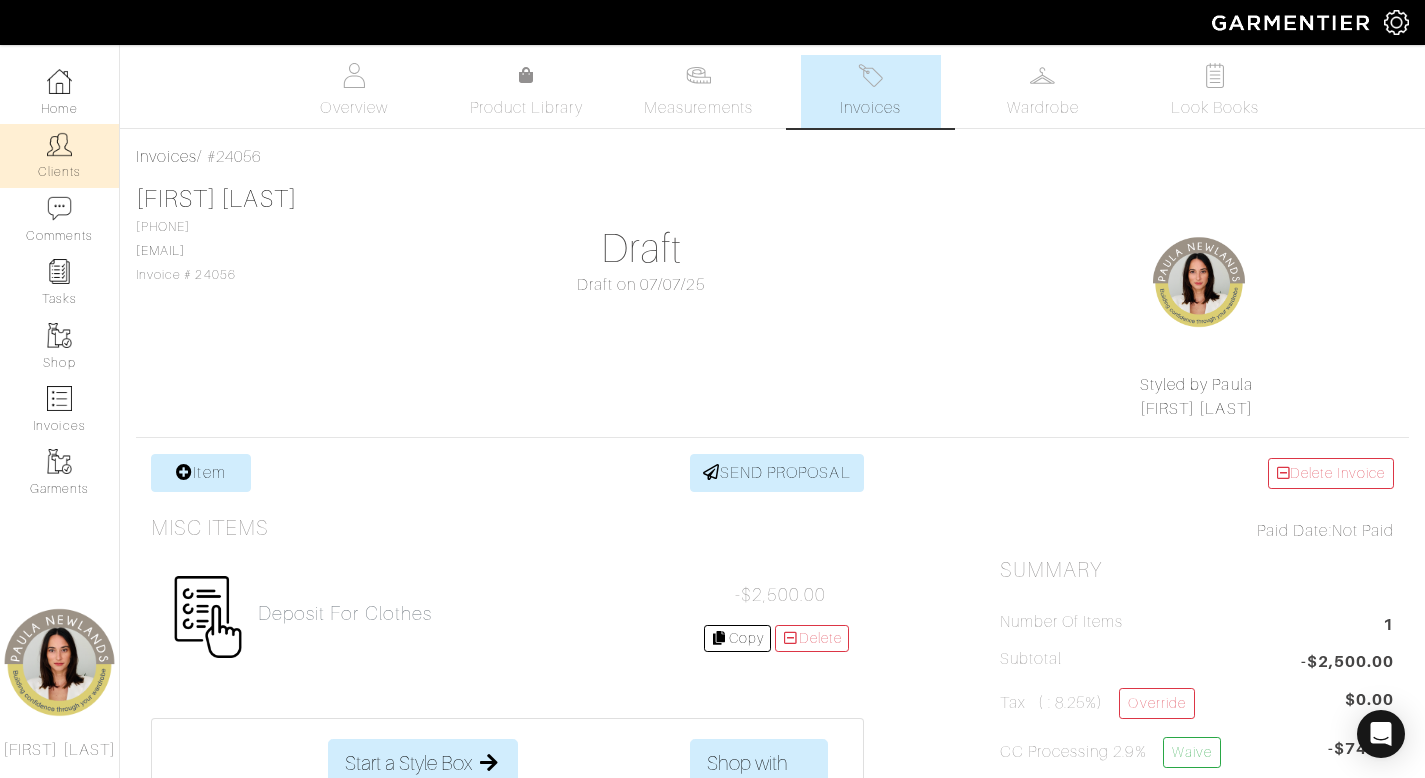 click at bounding box center (59, 144) 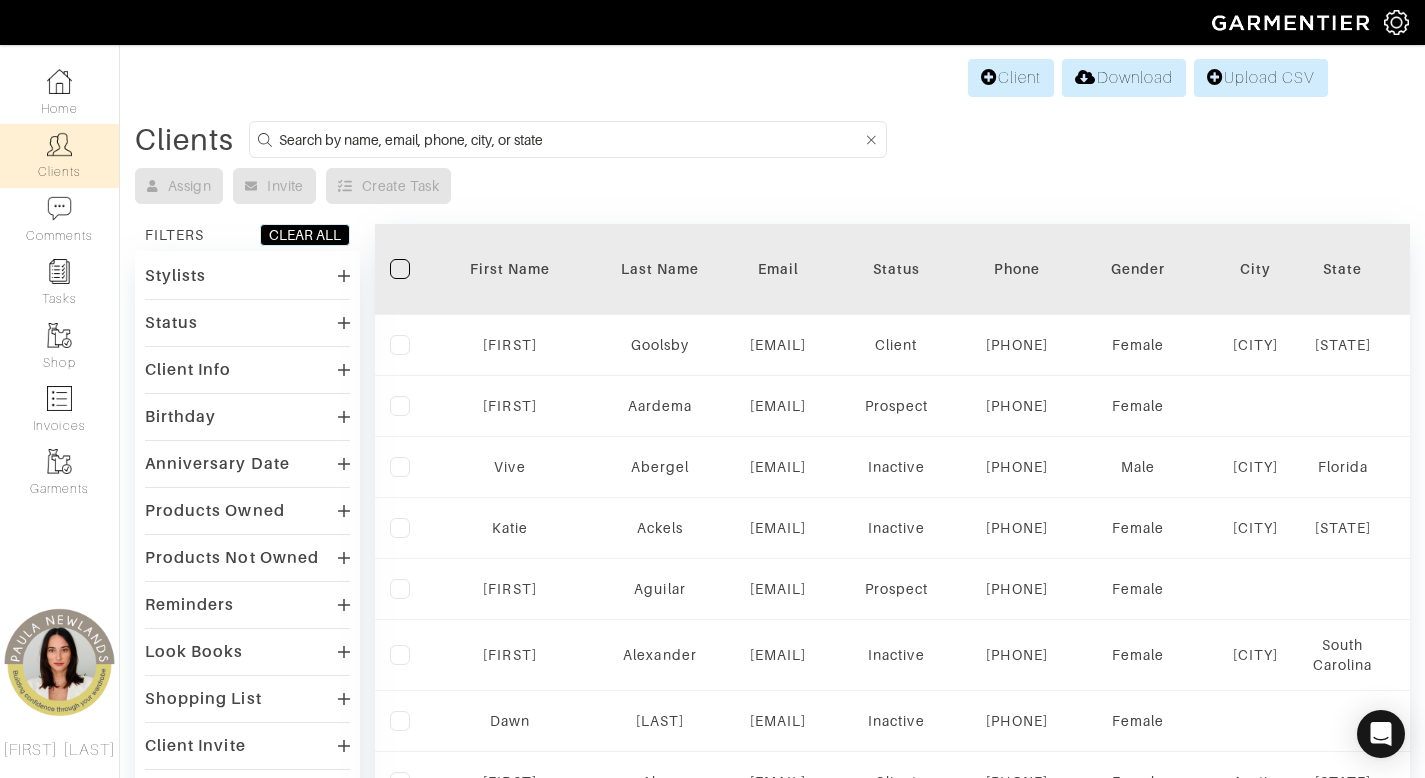 click at bounding box center [570, 139] 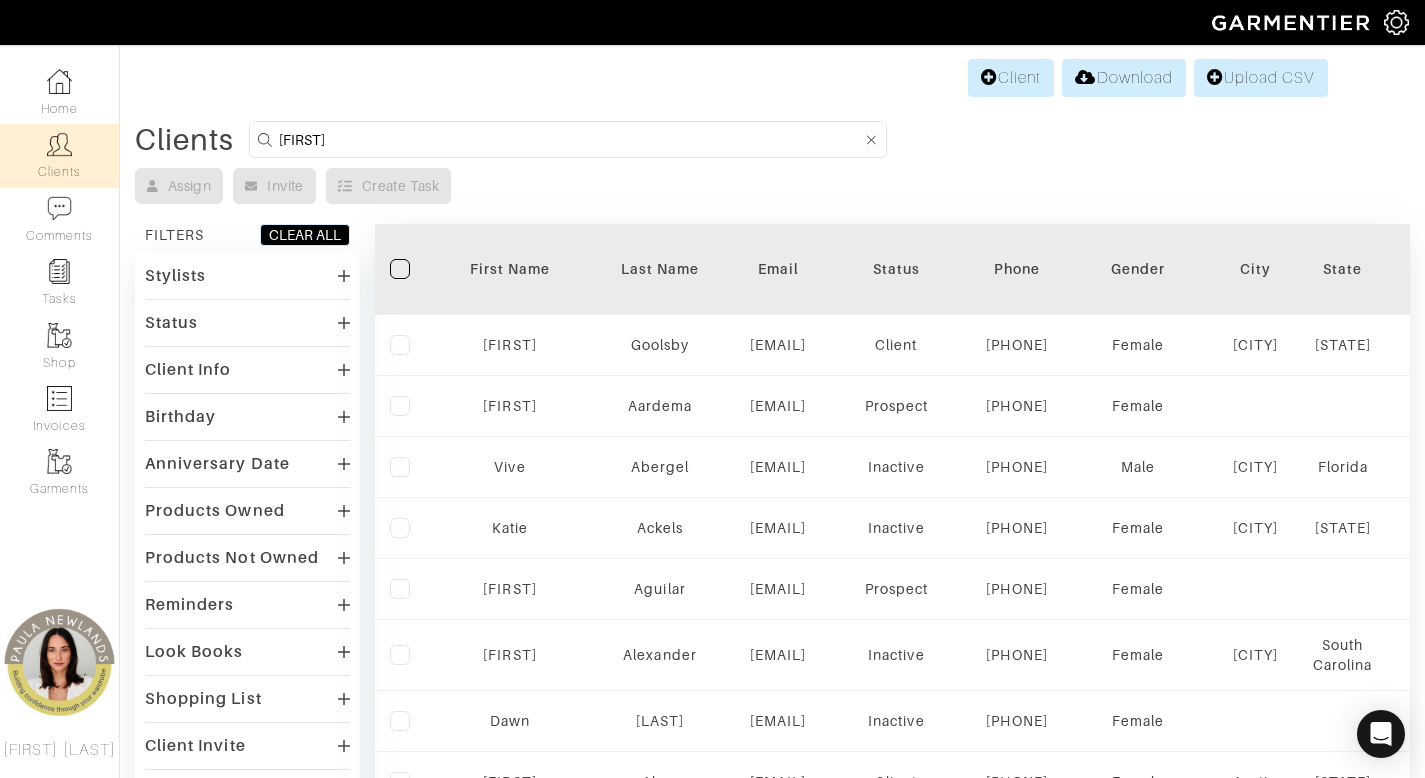 type on "[FIRST]" 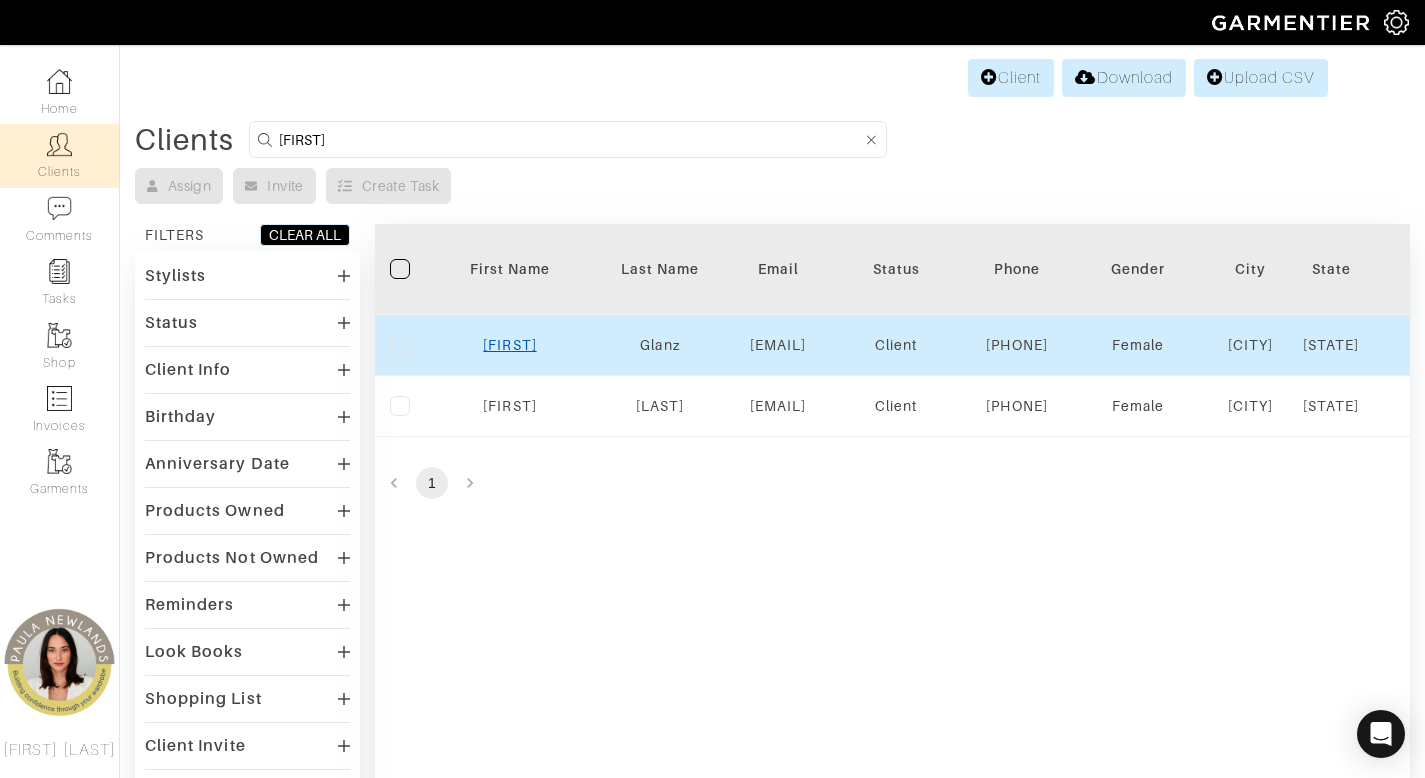 click on "Lori" at bounding box center [509, 345] 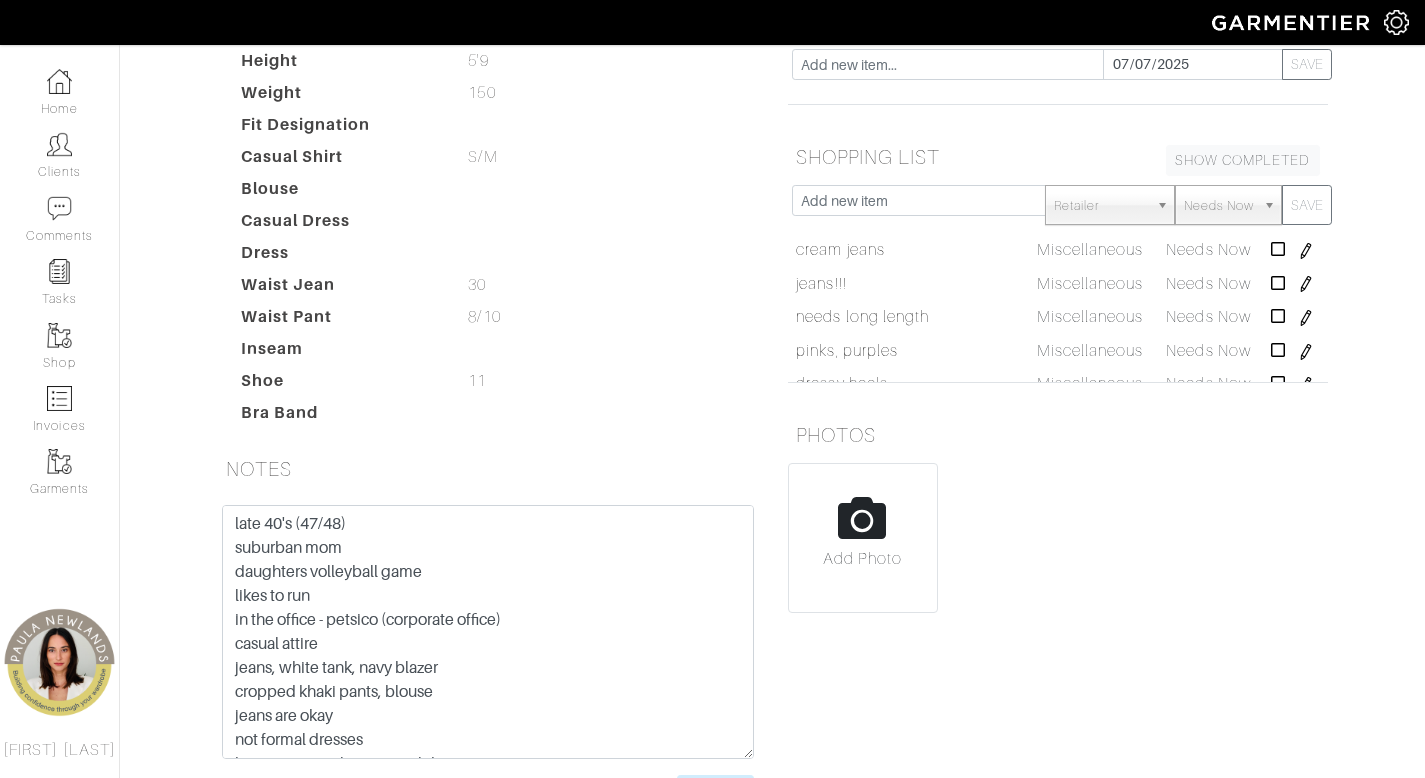 scroll, scrollTop: 353, scrollLeft: 0, axis: vertical 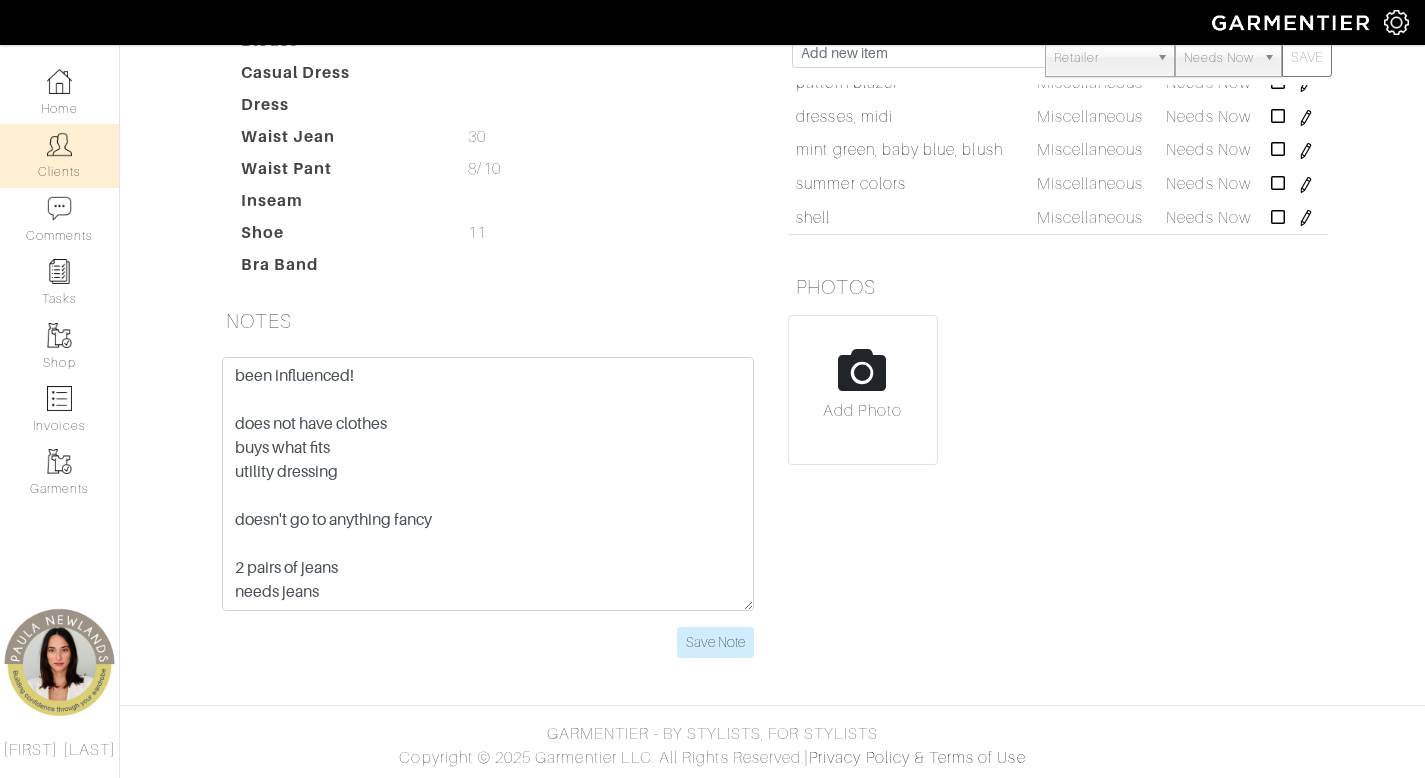 click at bounding box center (59, 144) 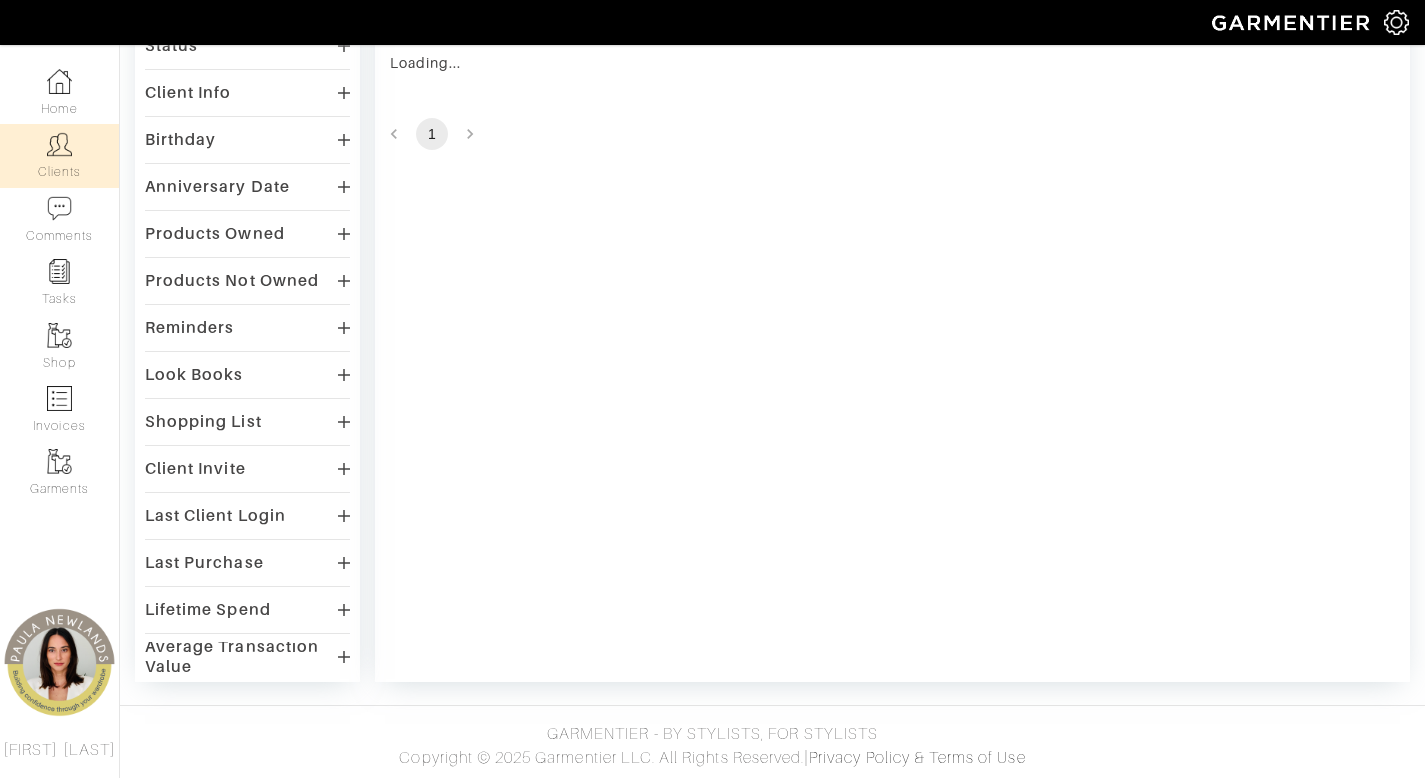 scroll, scrollTop: 0, scrollLeft: 0, axis: both 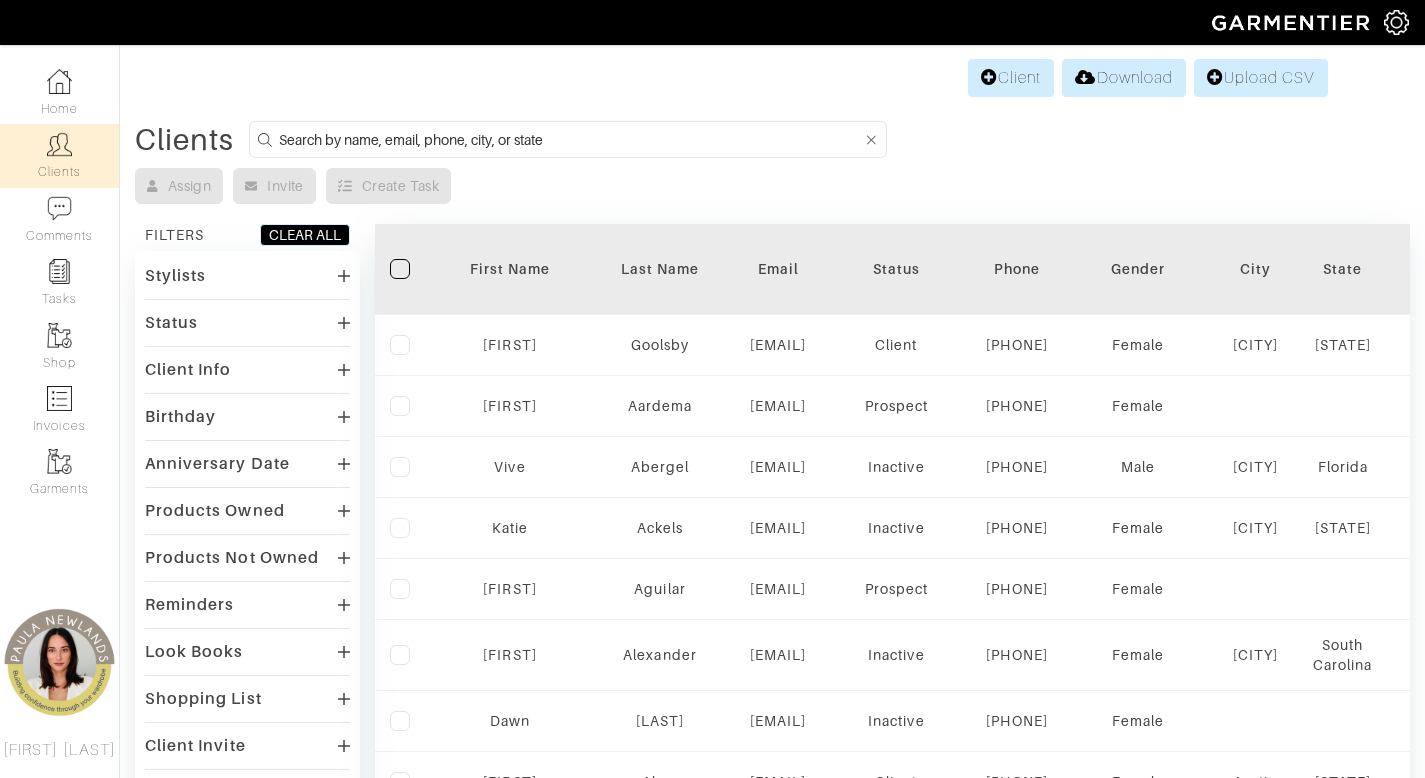 click at bounding box center [570, 139] 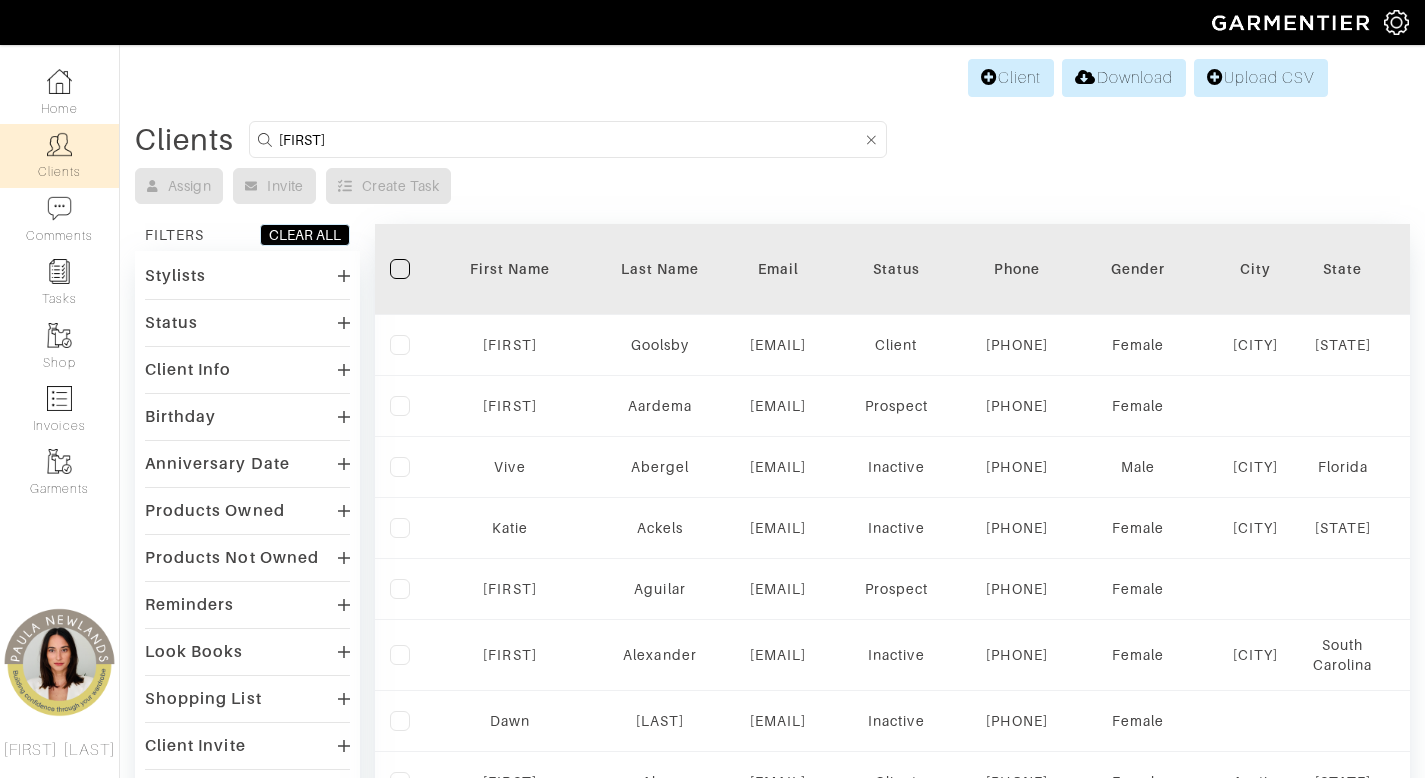 type on "[FIRST]" 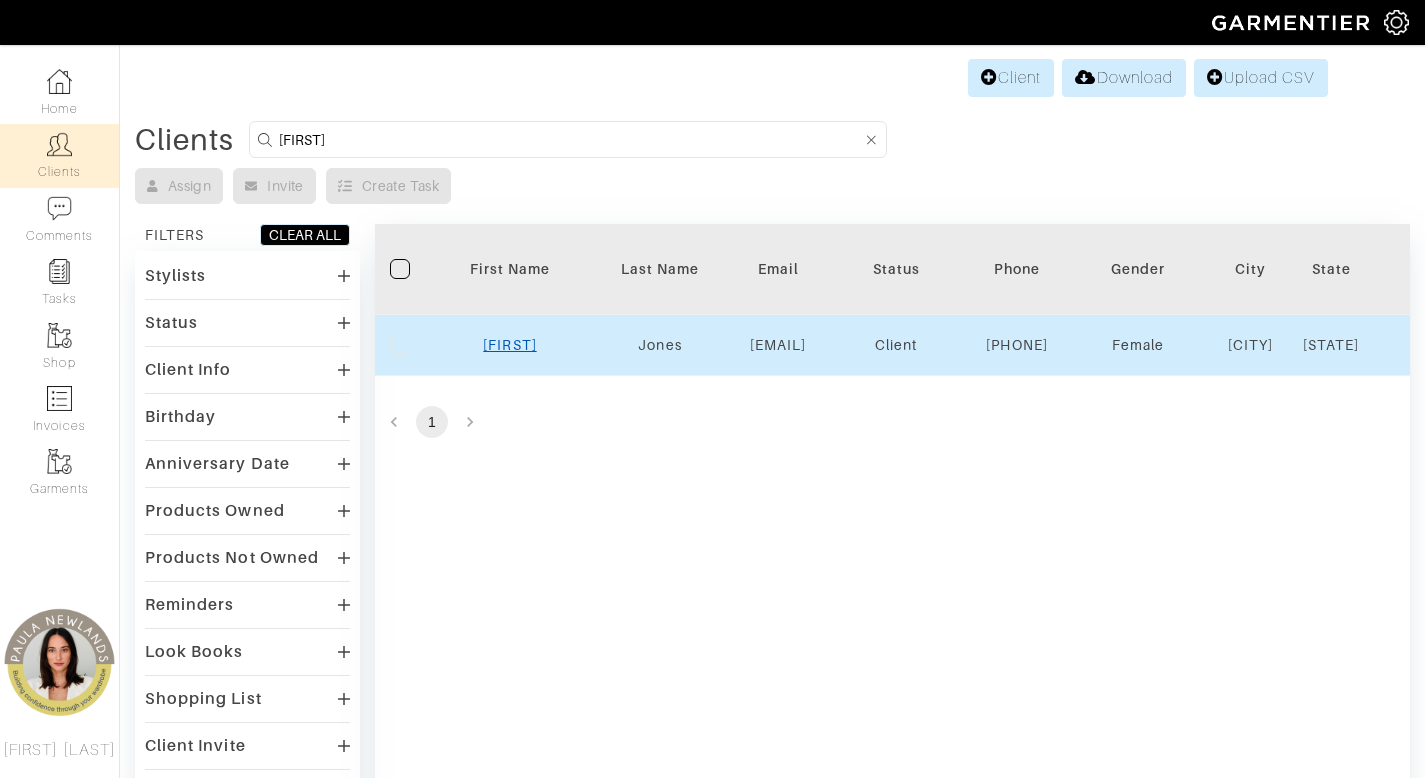 click on "[FIRST]" at bounding box center (509, 345) 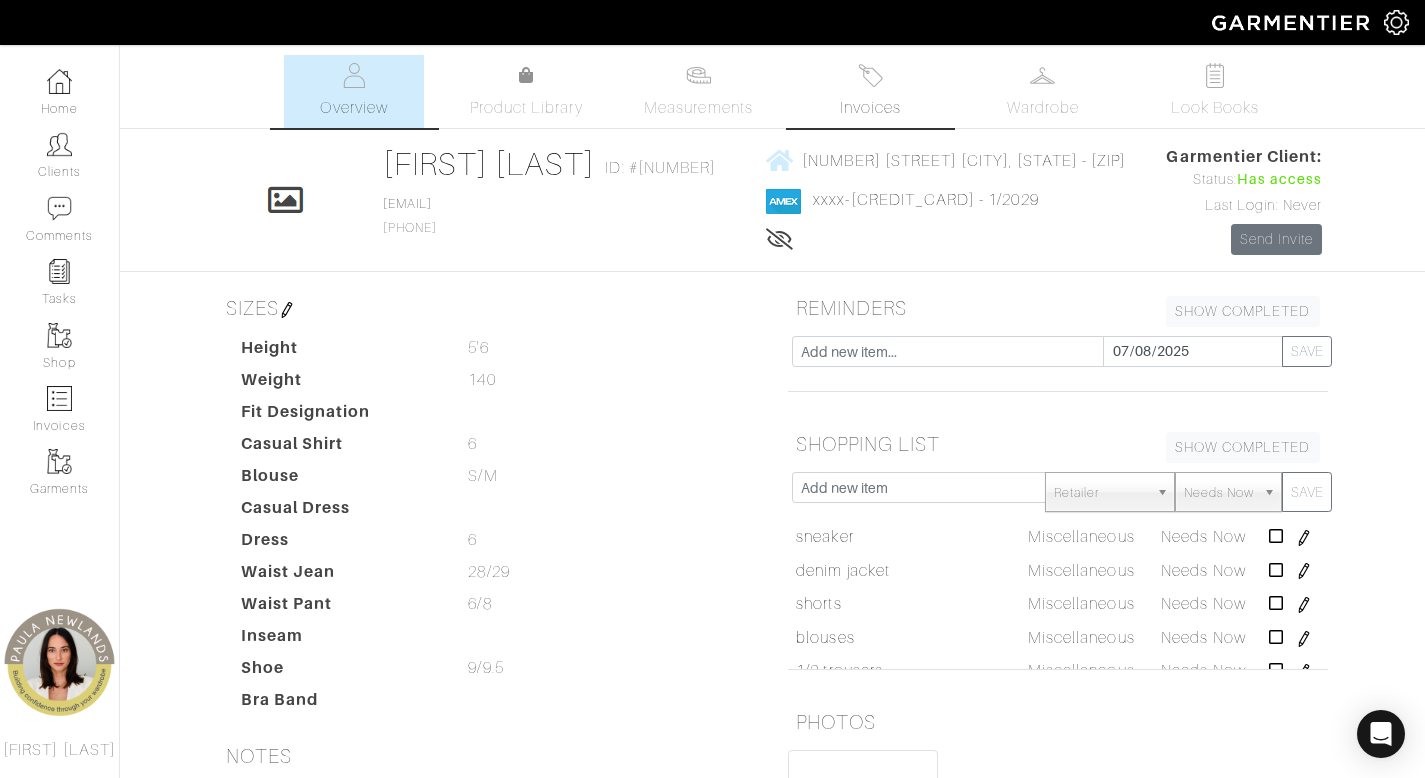 scroll, scrollTop: 0, scrollLeft: 0, axis: both 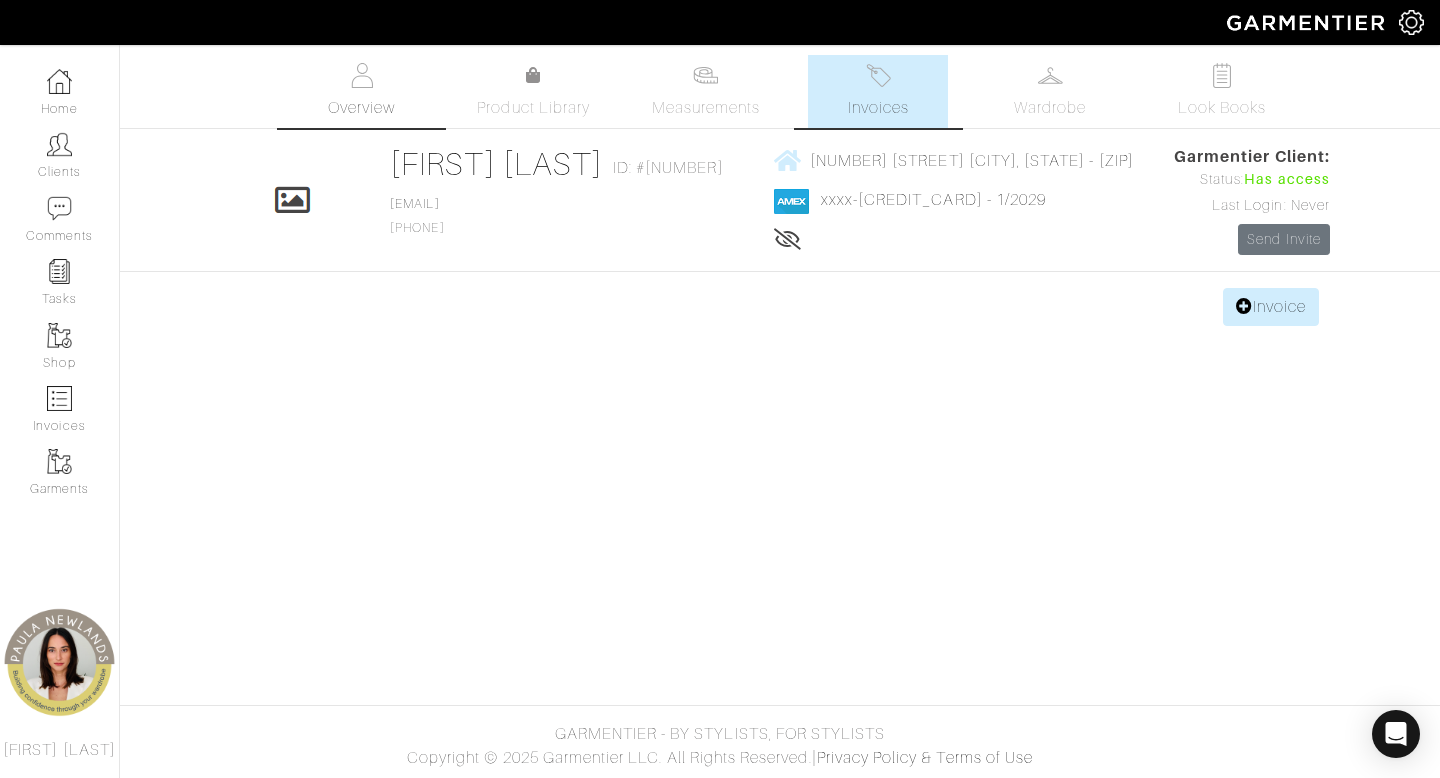 click at bounding box center (361, 75) 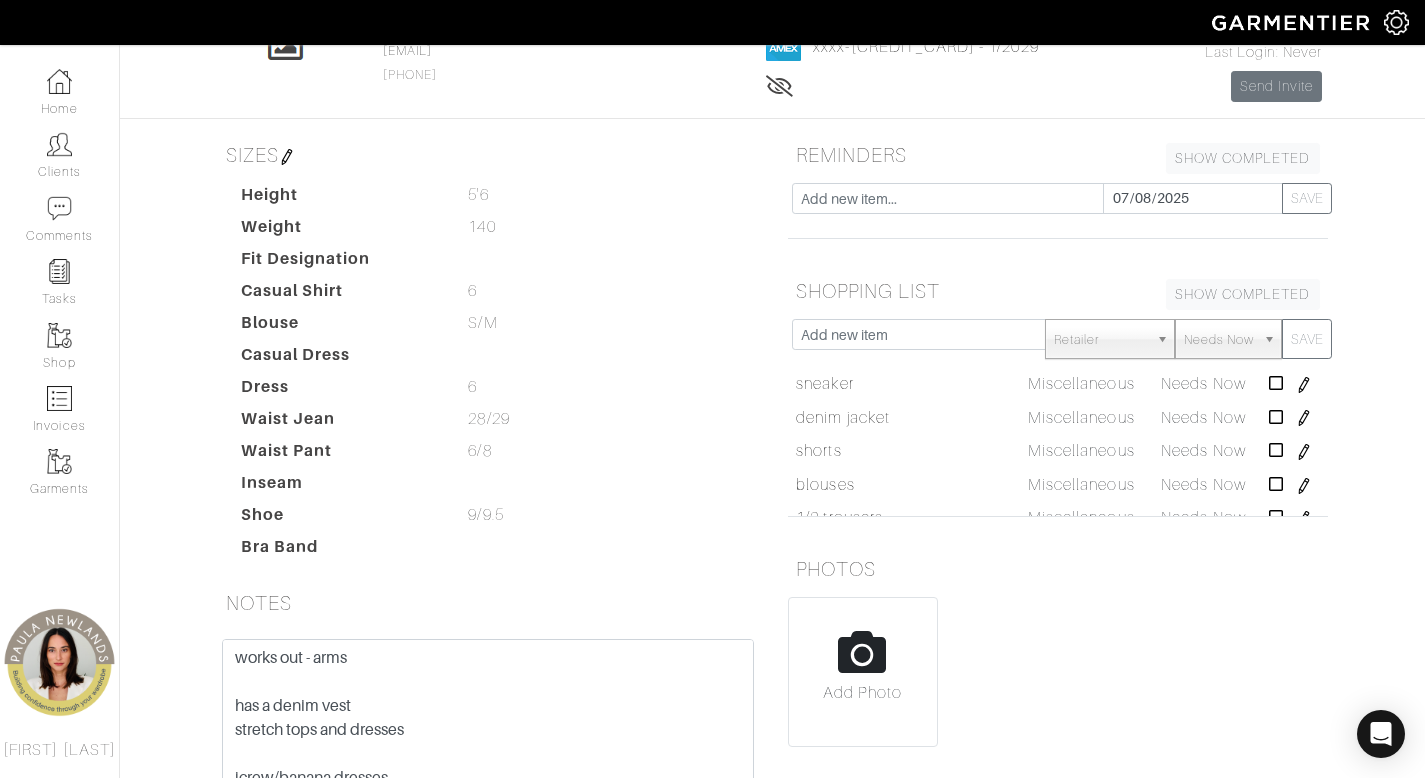 scroll, scrollTop: 368, scrollLeft: 0, axis: vertical 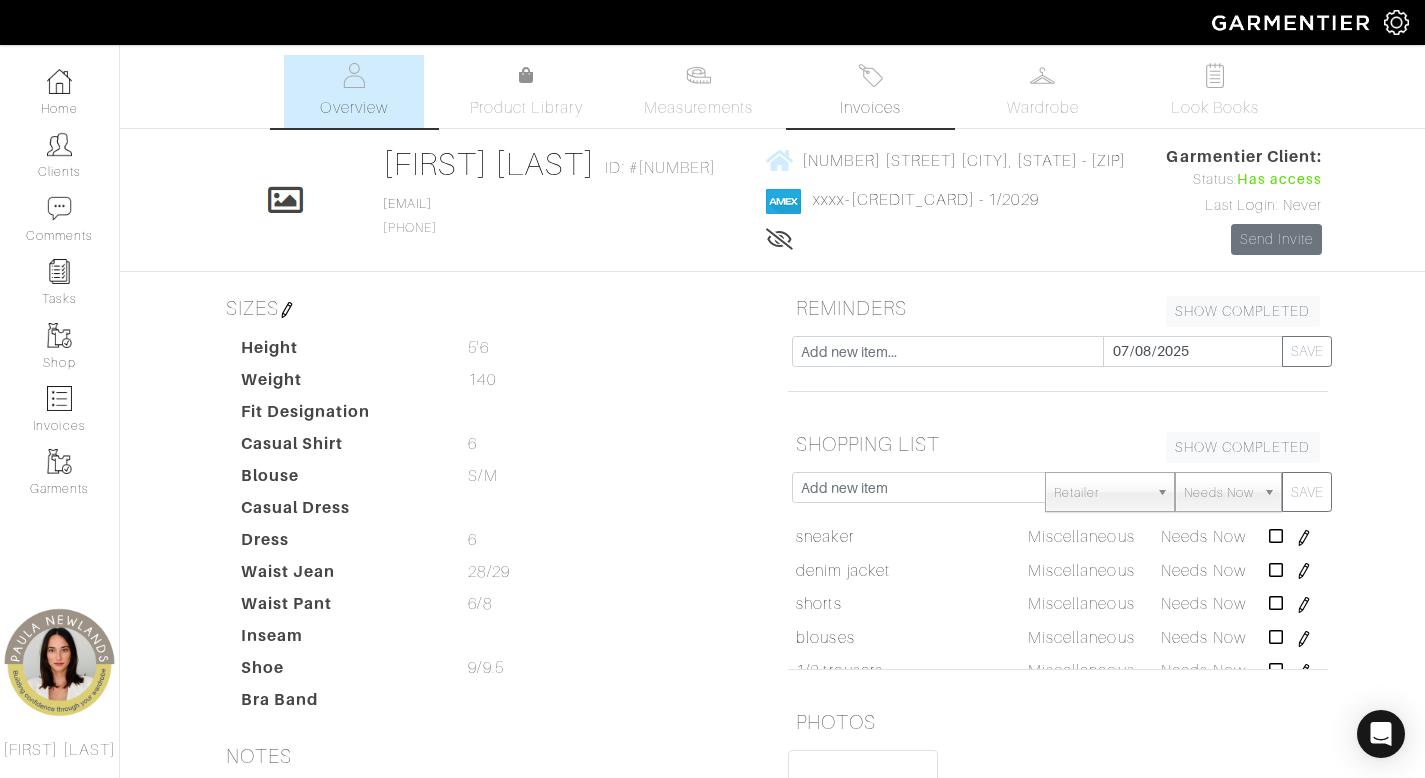 click at bounding box center (870, 75) 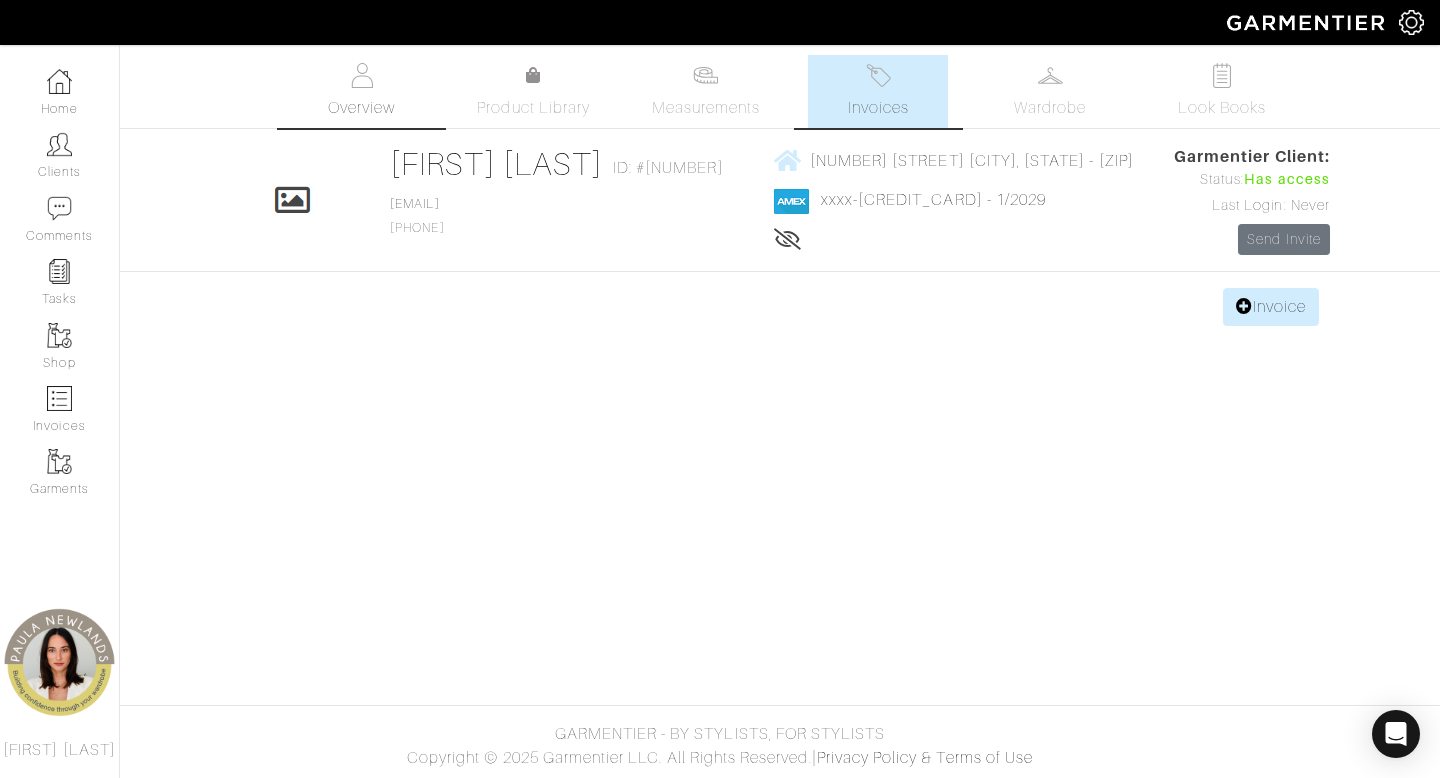 click on "Overview" at bounding box center [361, 108] 